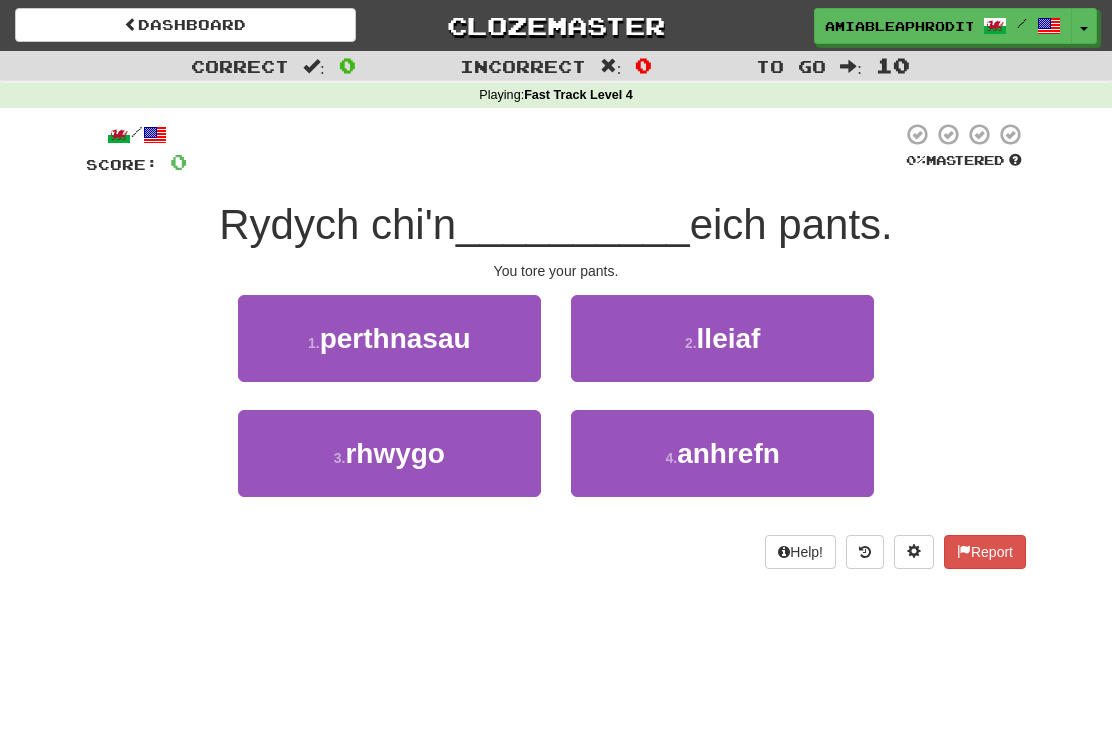 scroll, scrollTop: 0, scrollLeft: 0, axis: both 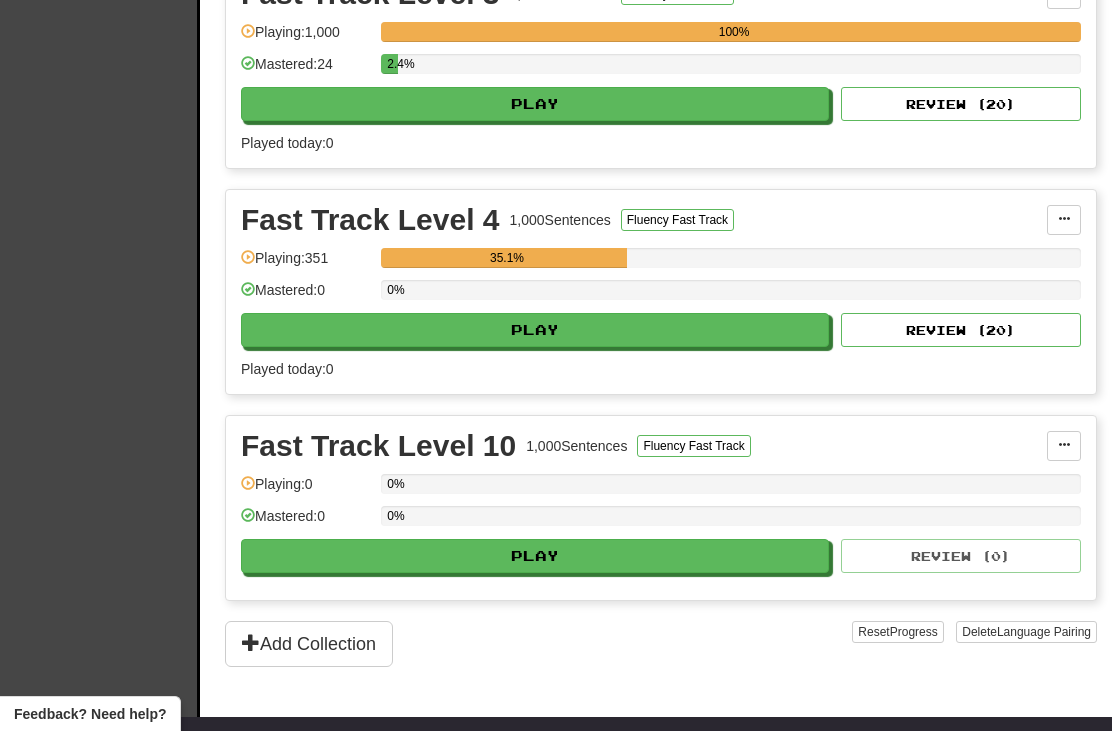 click on "Play" at bounding box center (535, 330) 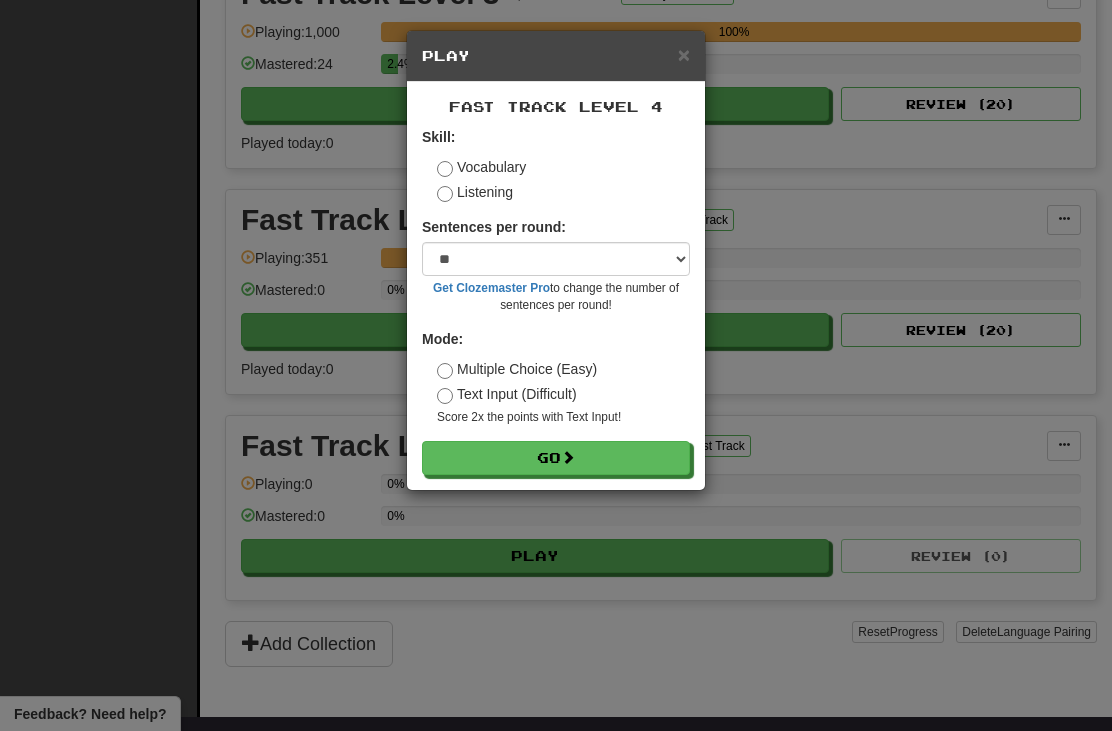 click on "Go" at bounding box center [556, 458] 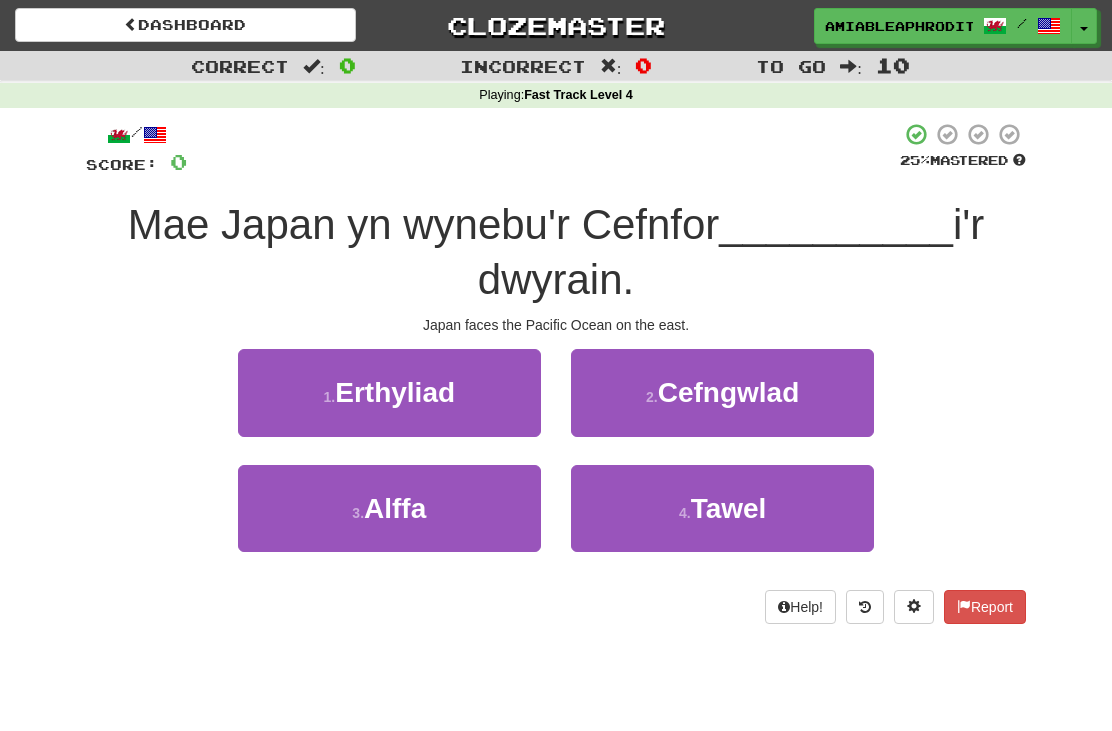 scroll, scrollTop: 0, scrollLeft: 0, axis: both 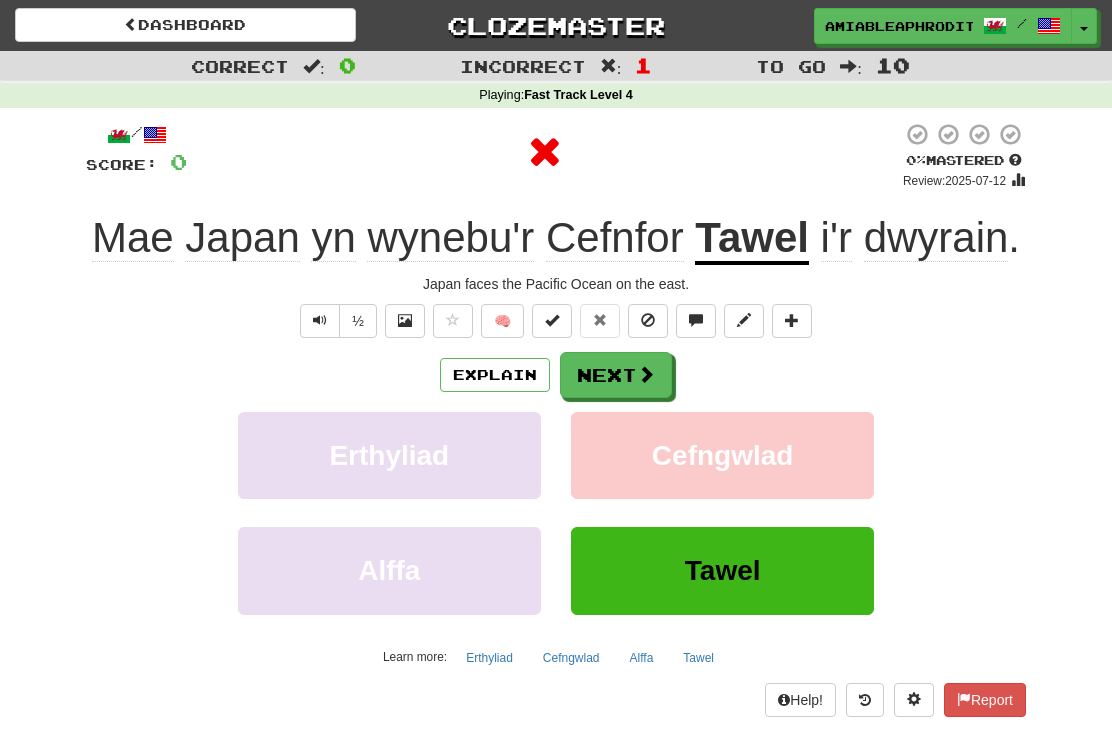 click on "Next" at bounding box center [616, 375] 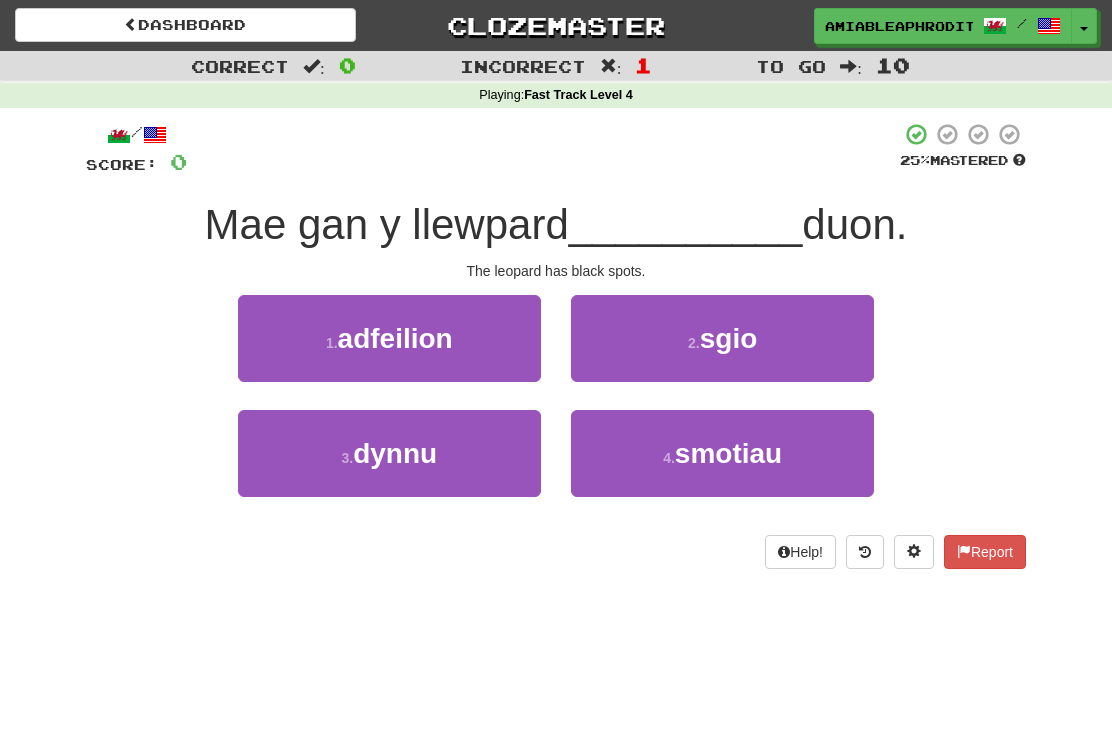 click on "[NUMBER] .  smotiau" at bounding box center [722, 453] 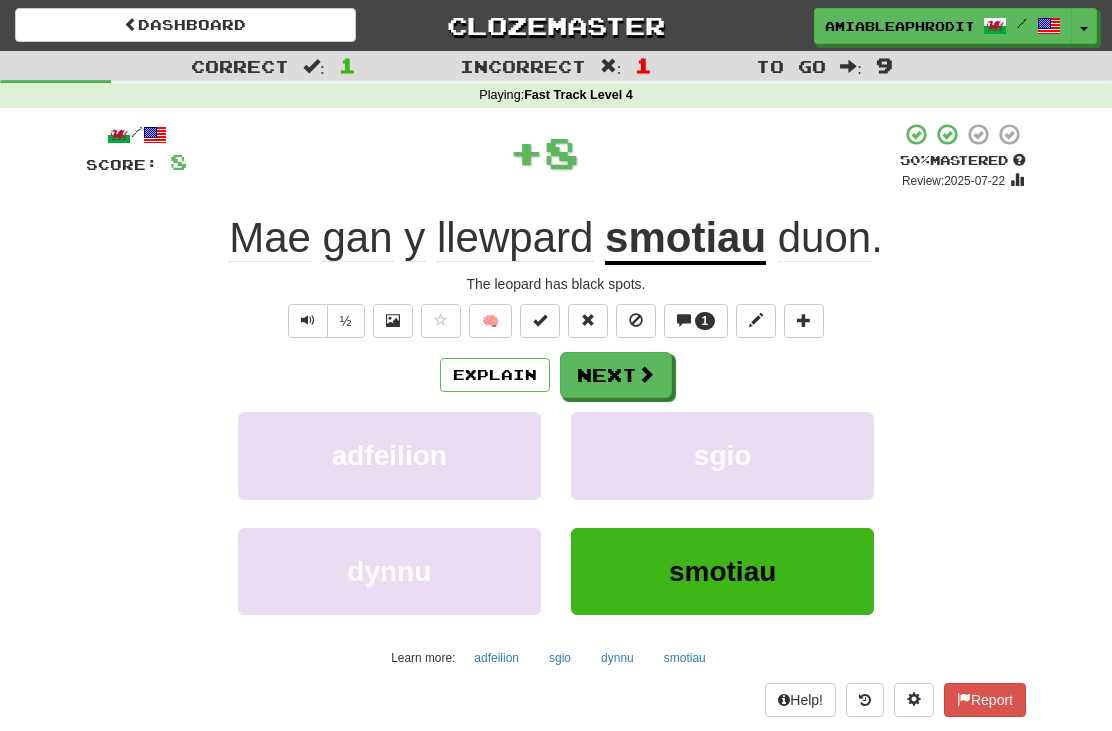 click on "Next" at bounding box center [616, 375] 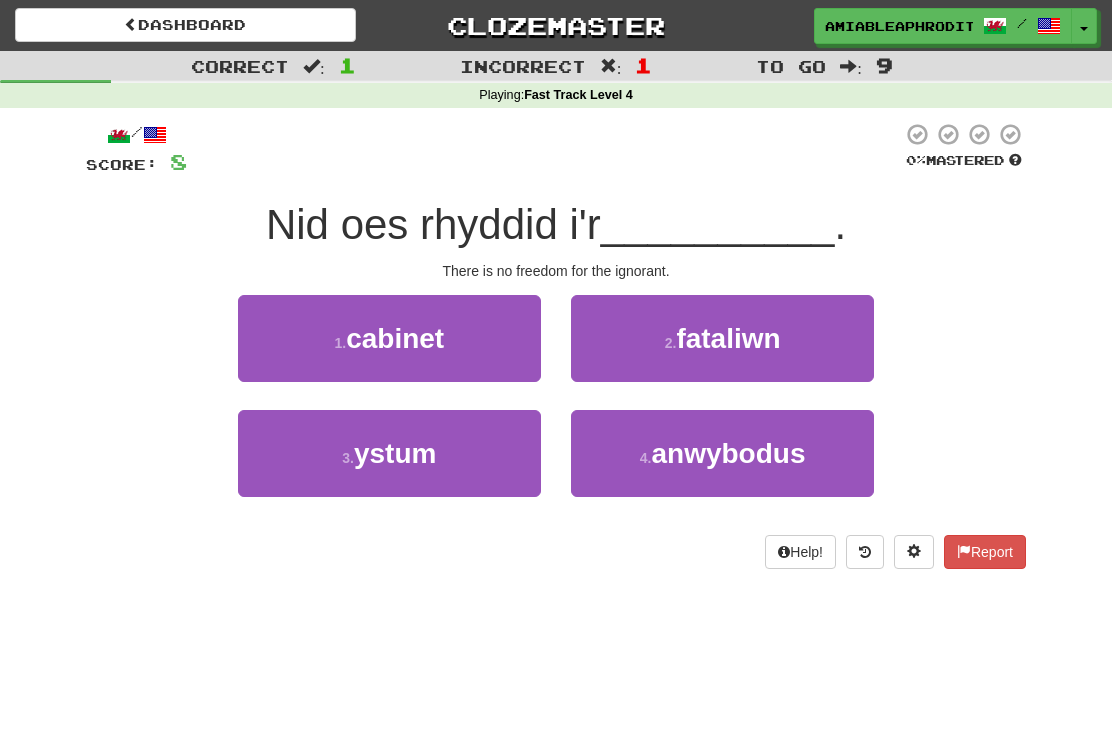click on "anwybodus" at bounding box center [728, 453] 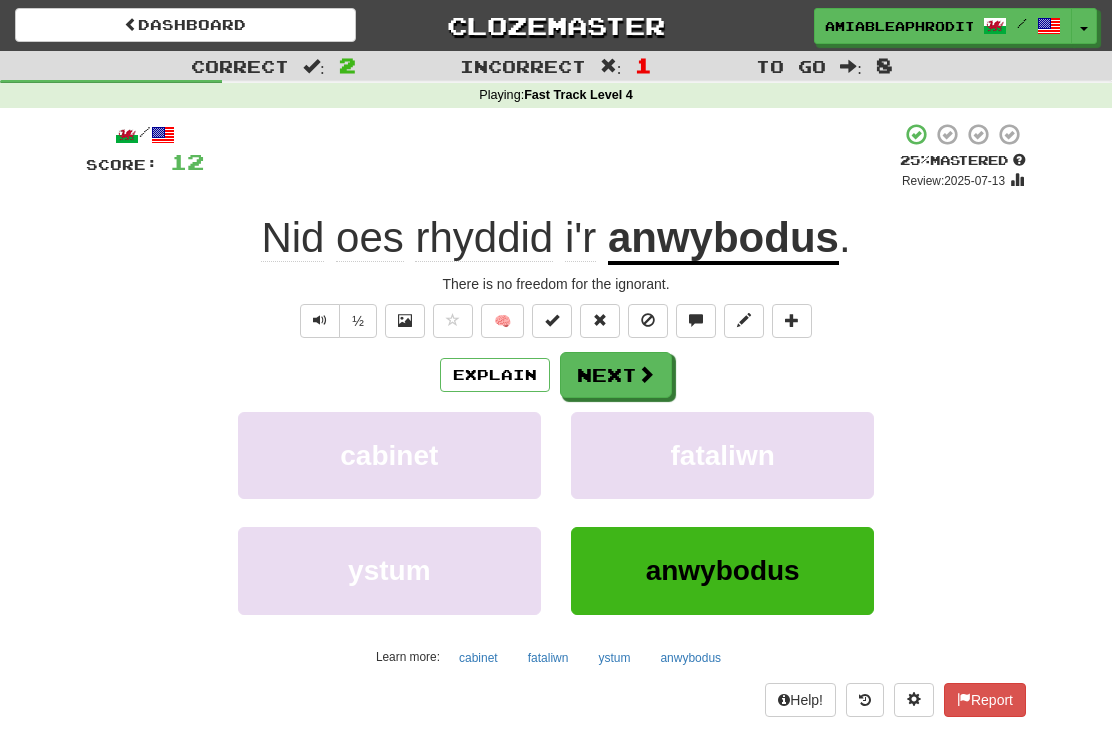click at bounding box center [646, 374] 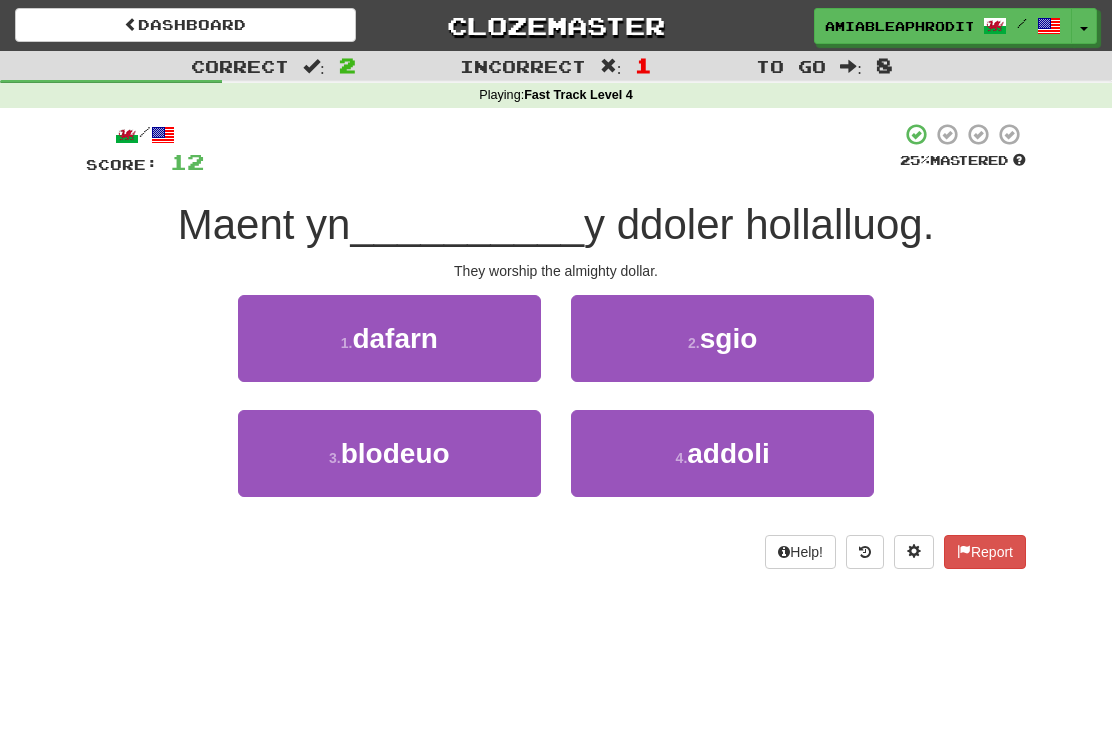 click on "[NUMBER] .  dafarn" at bounding box center [389, 338] 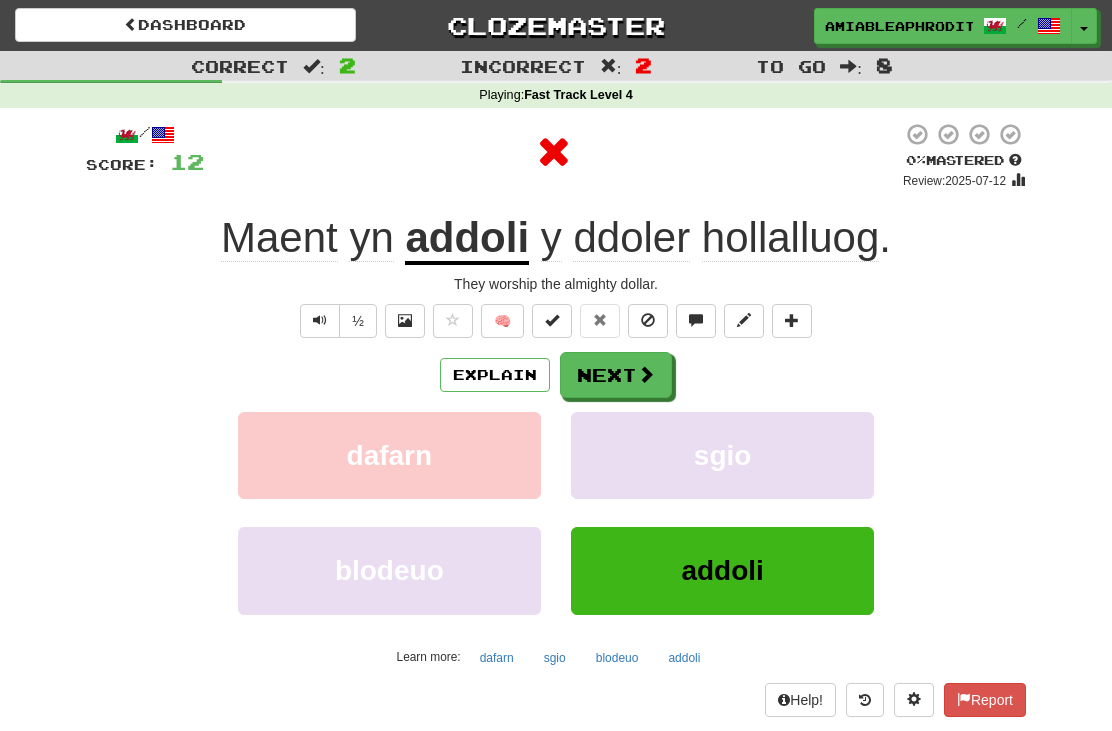 click on "Next" at bounding box center (616, 375) 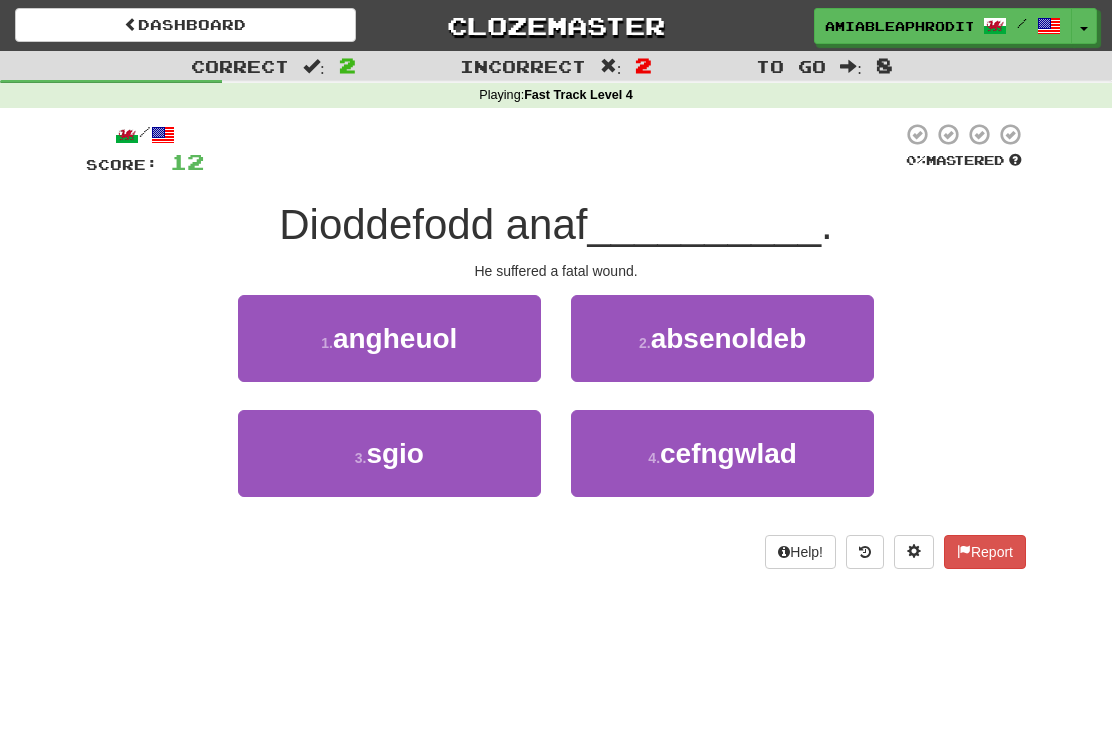click on "[NUMBER] .  angheuol" at bounding box center (389, 338) 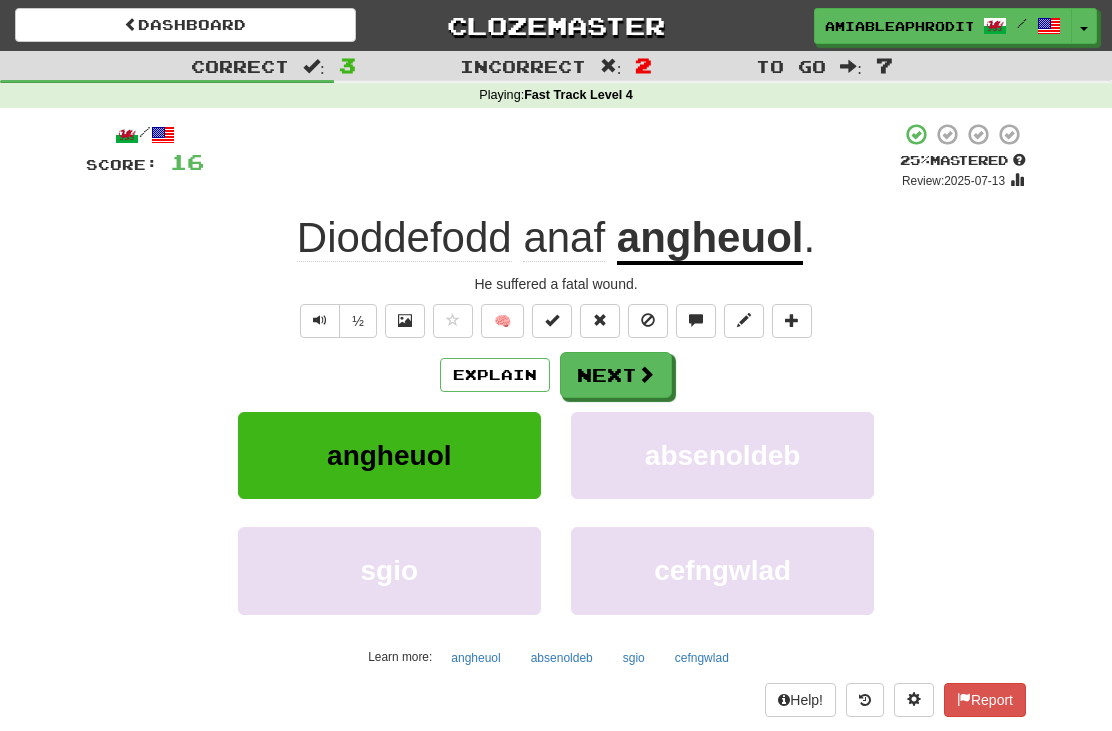 click at bounding box center [646, 374] 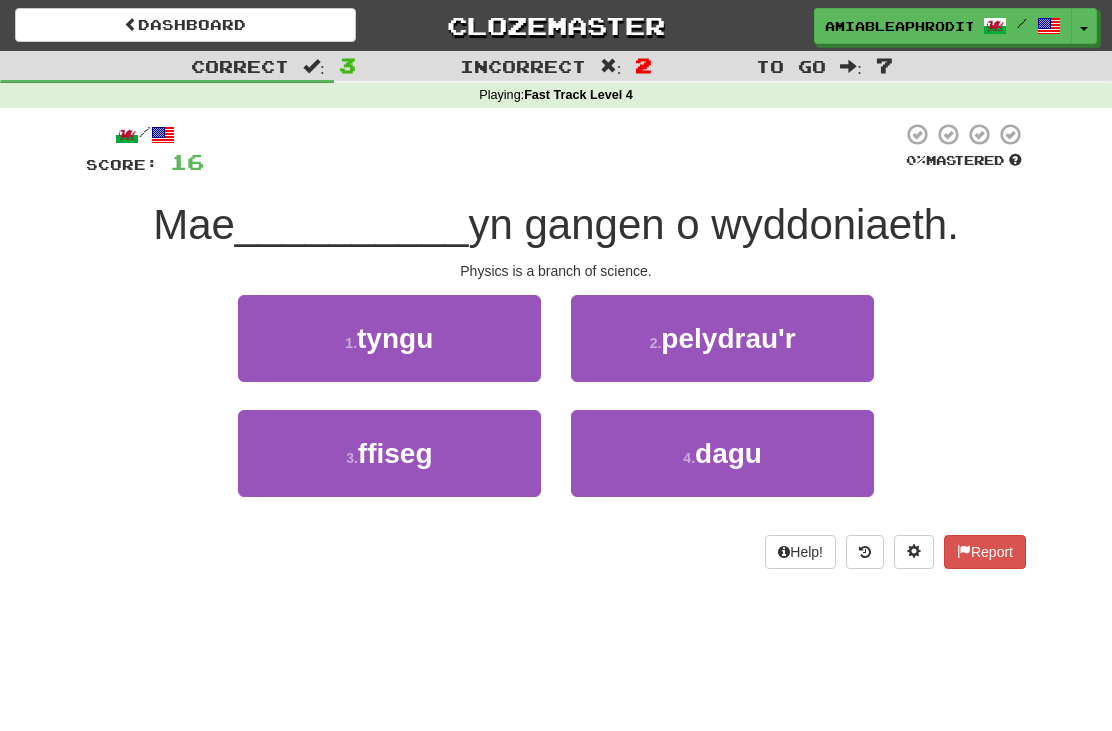 click on "[NUMBER] .  ffiseg" at bounding box center [389, 453] 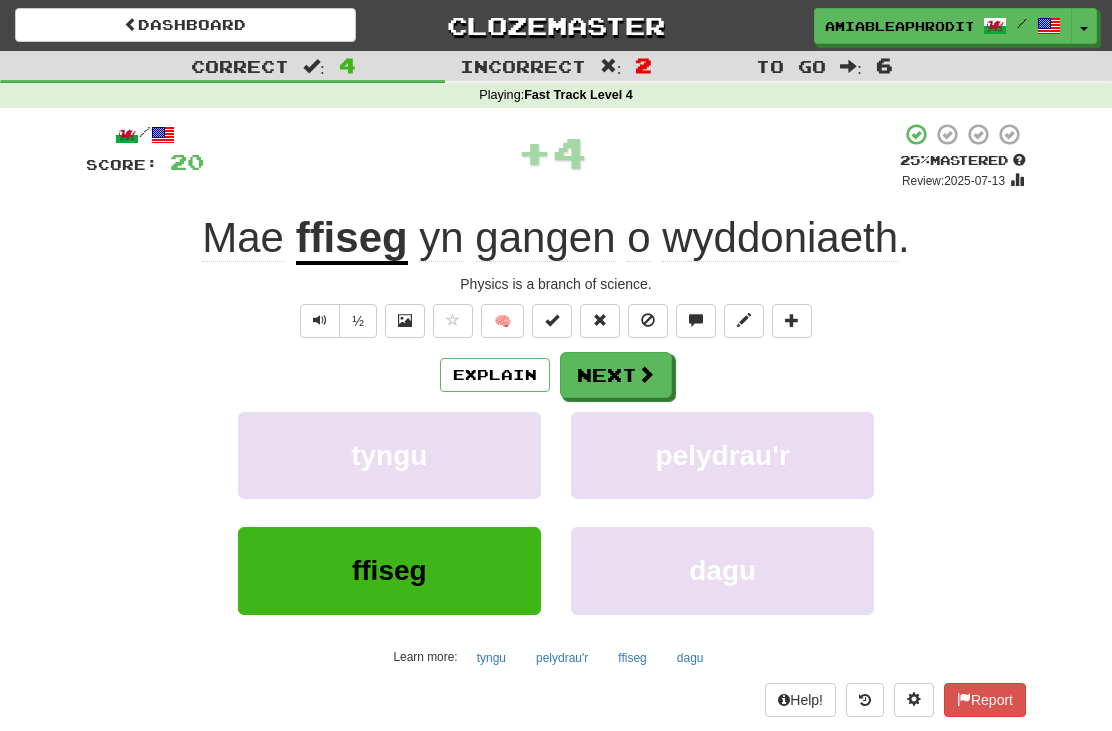 click on "Next" at bounding box center (616, 375) 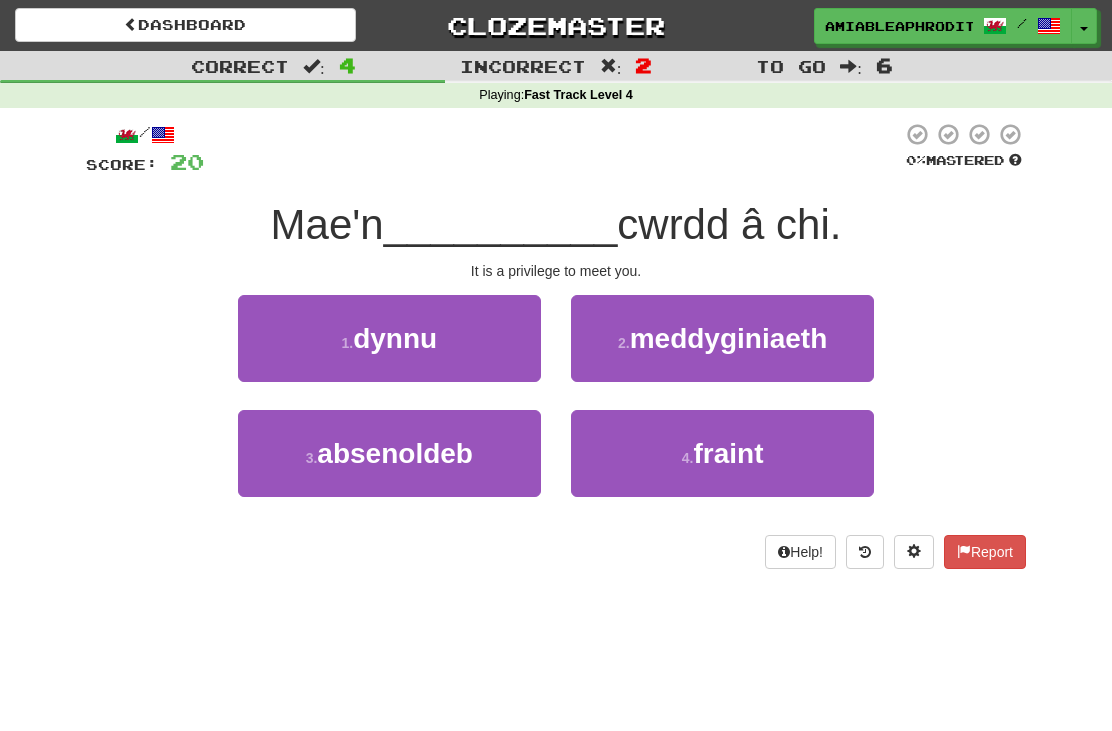click on "meddyginiaeth" at bounding box center [729, 338] 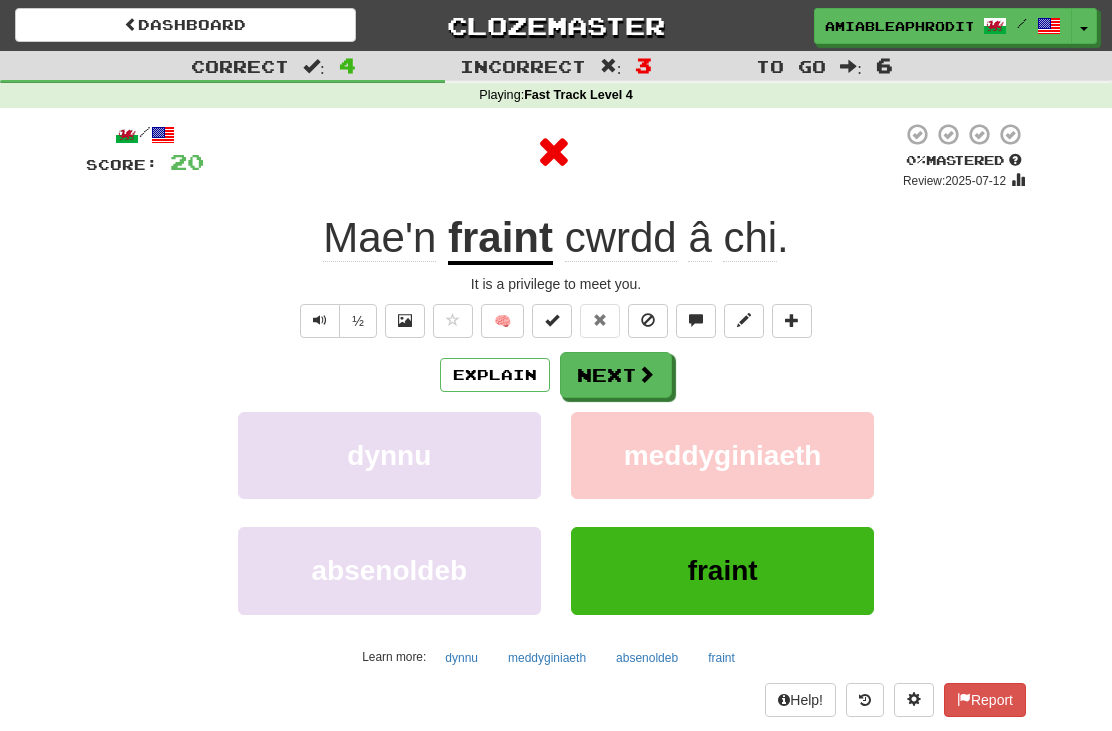 click on "Next" at bounding box center (616, 375) 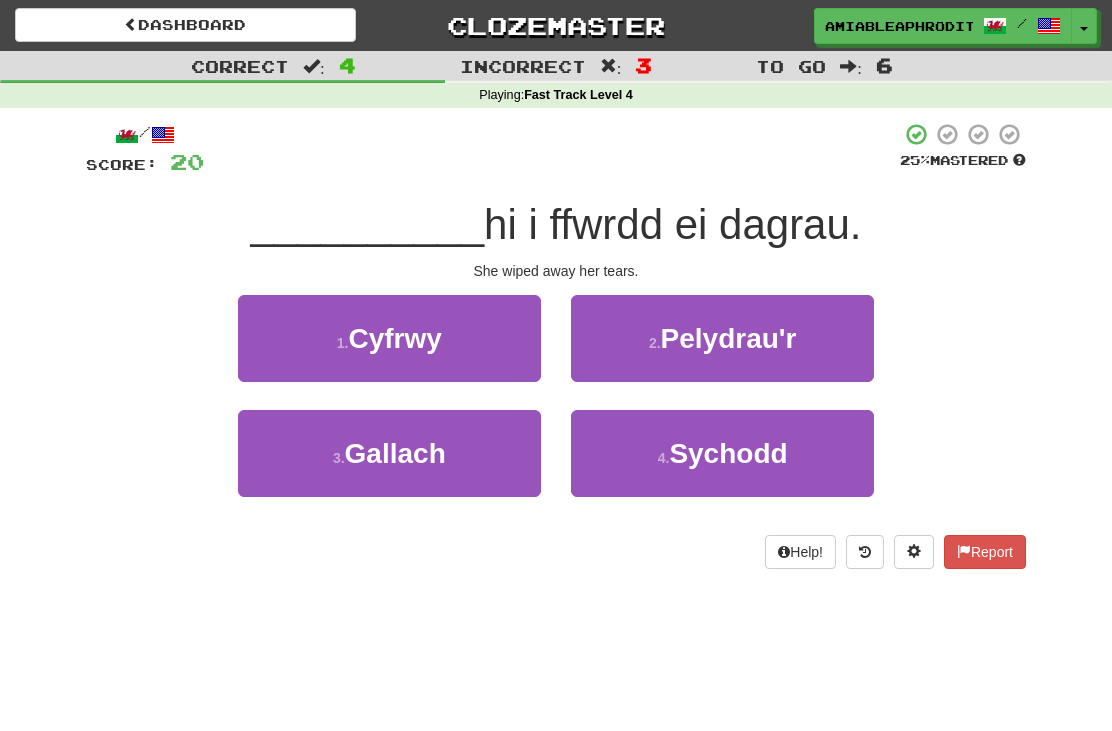 click on "[NUMBER] .  Sychodd" at bounding box center (722, 453) 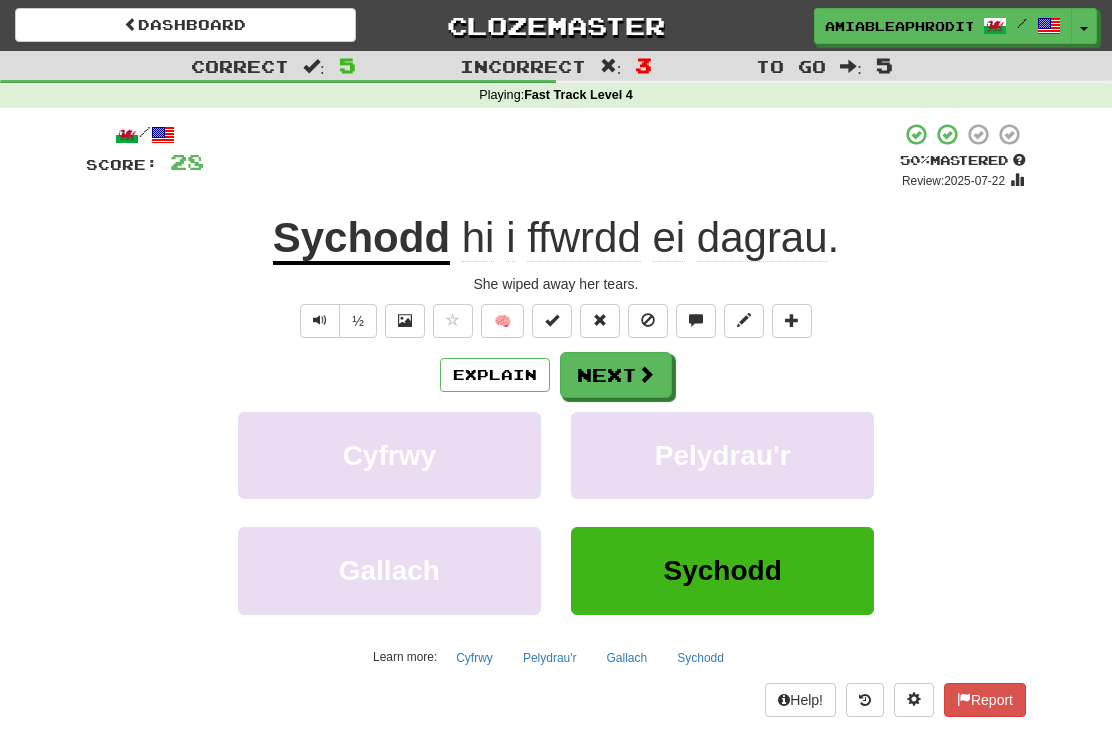 click at bounding box center [646, 374] 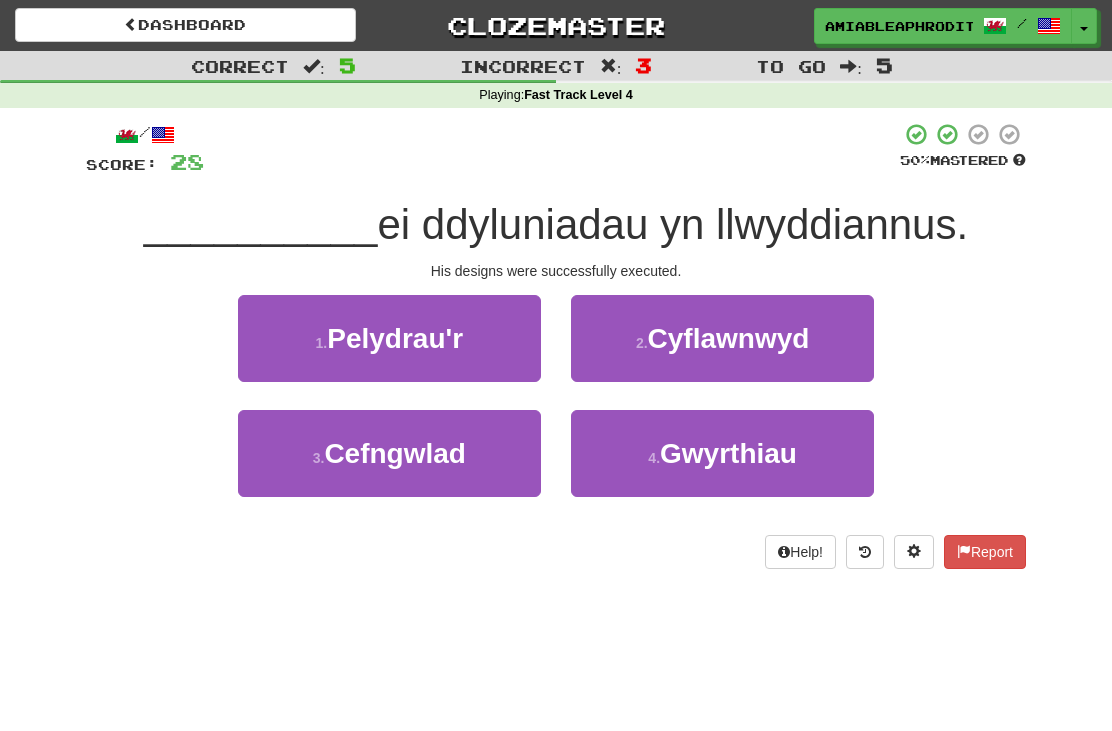 click on "Gwyrthiau" at bounding box center (728, 453) 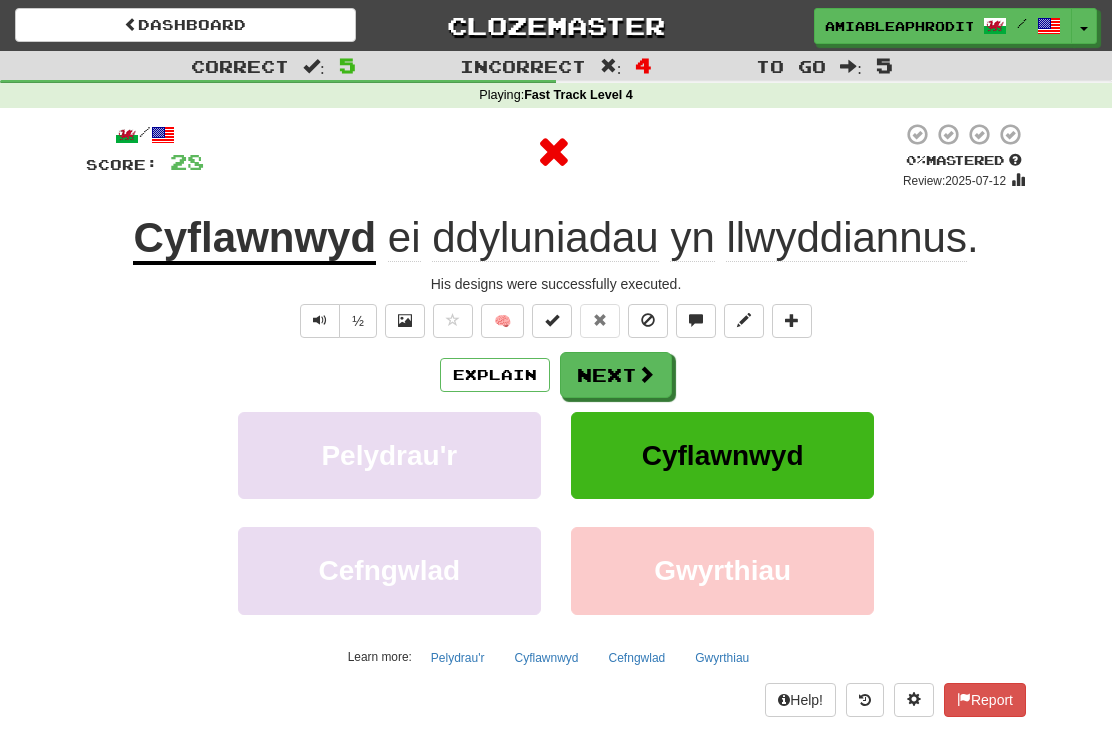 click on "Next" at bounding box center [616, 375] 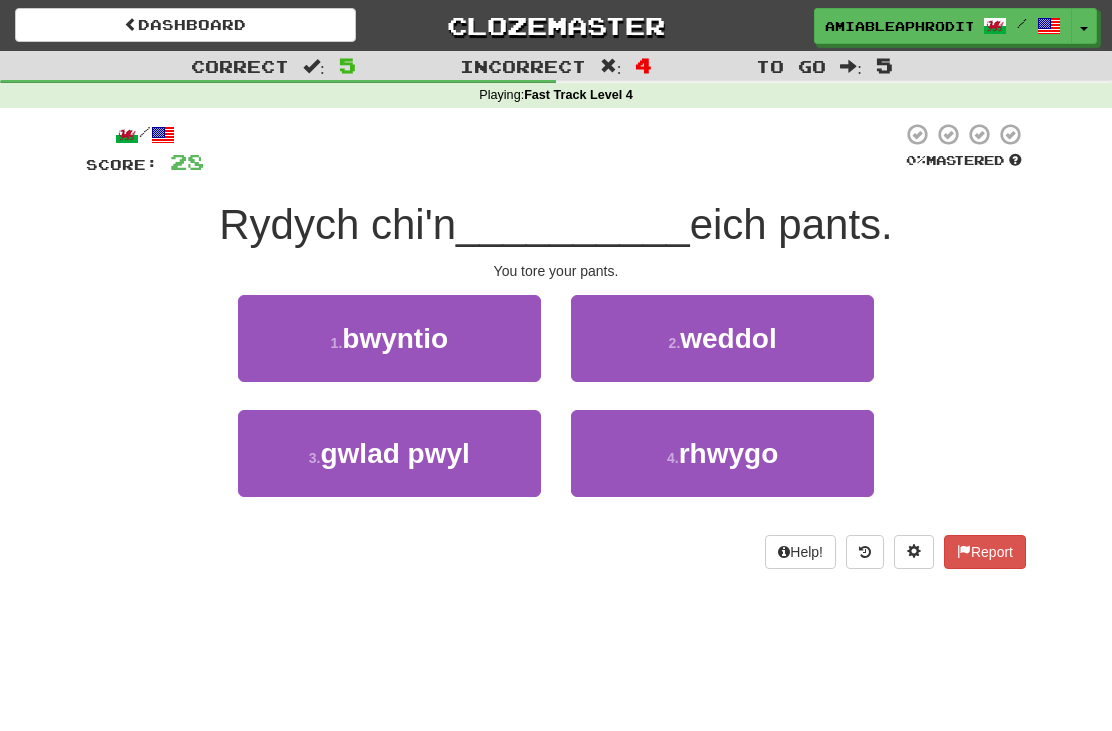 click on "[NUMBER] .  bwyntio" at bounding box center [389, 338] 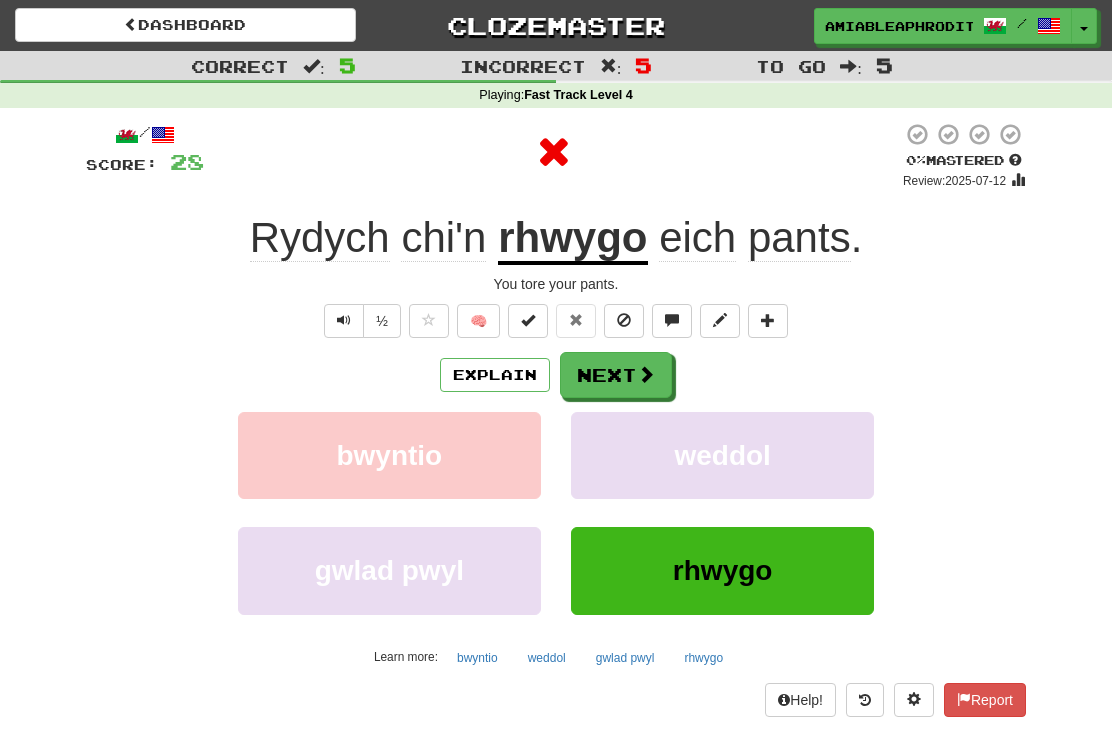 click on "Next" at bounding box center [616, 375] 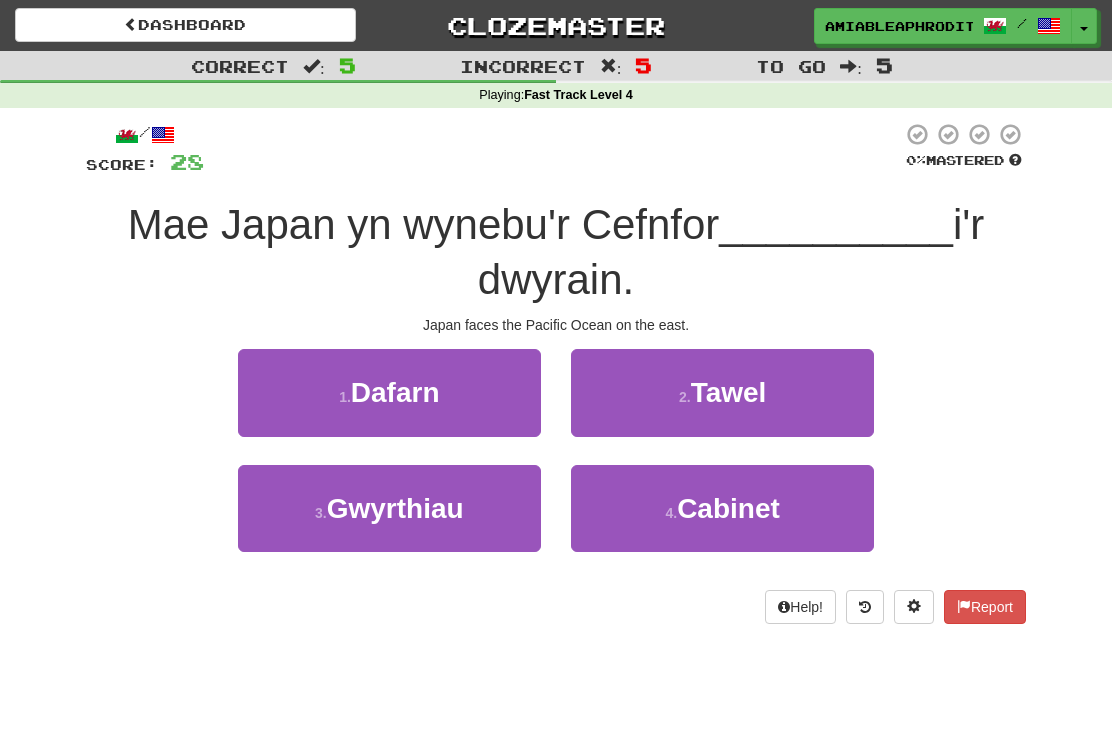 click on "[NUMBER] .  Dafarn" at bounding box center (389, 392) 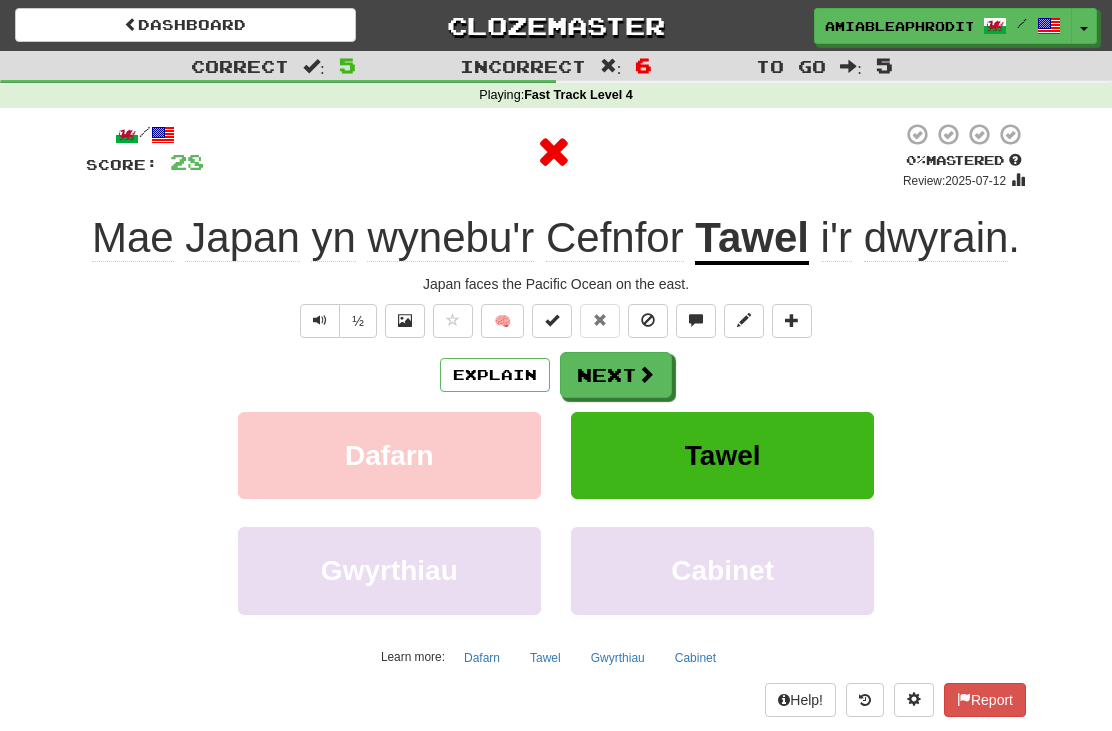 click on "Next" at bounding box center (616, 375) 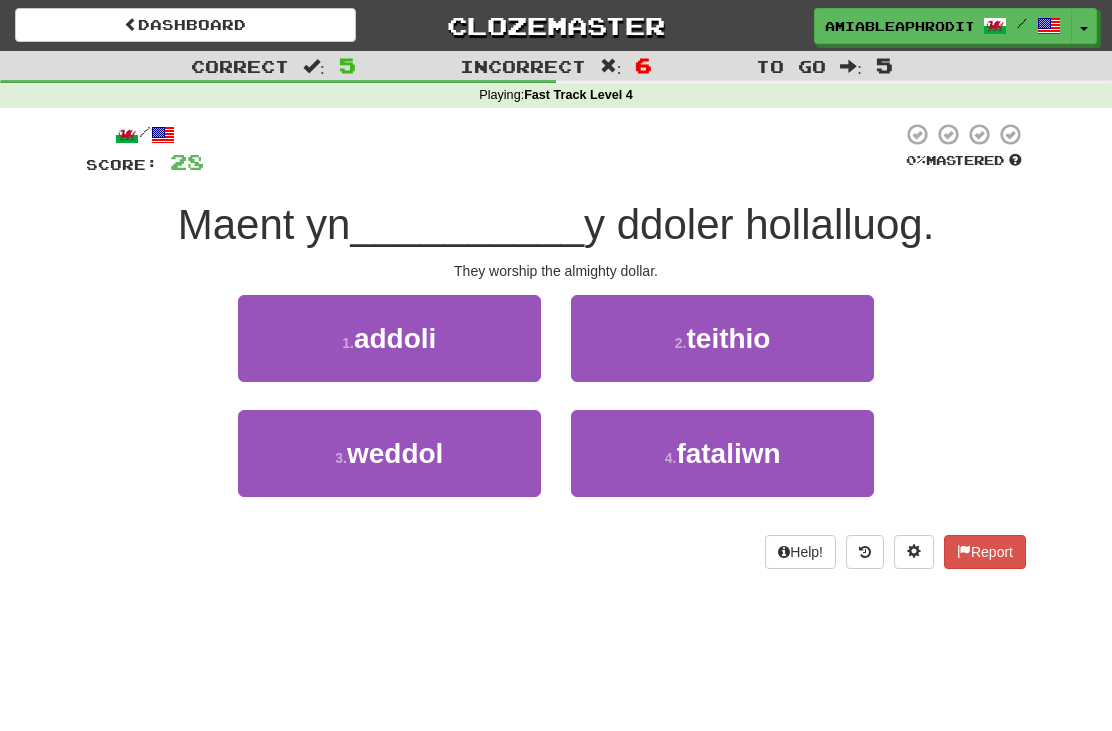 click on "[NUMBER] .  addoli" at bounding box center [389, 338] 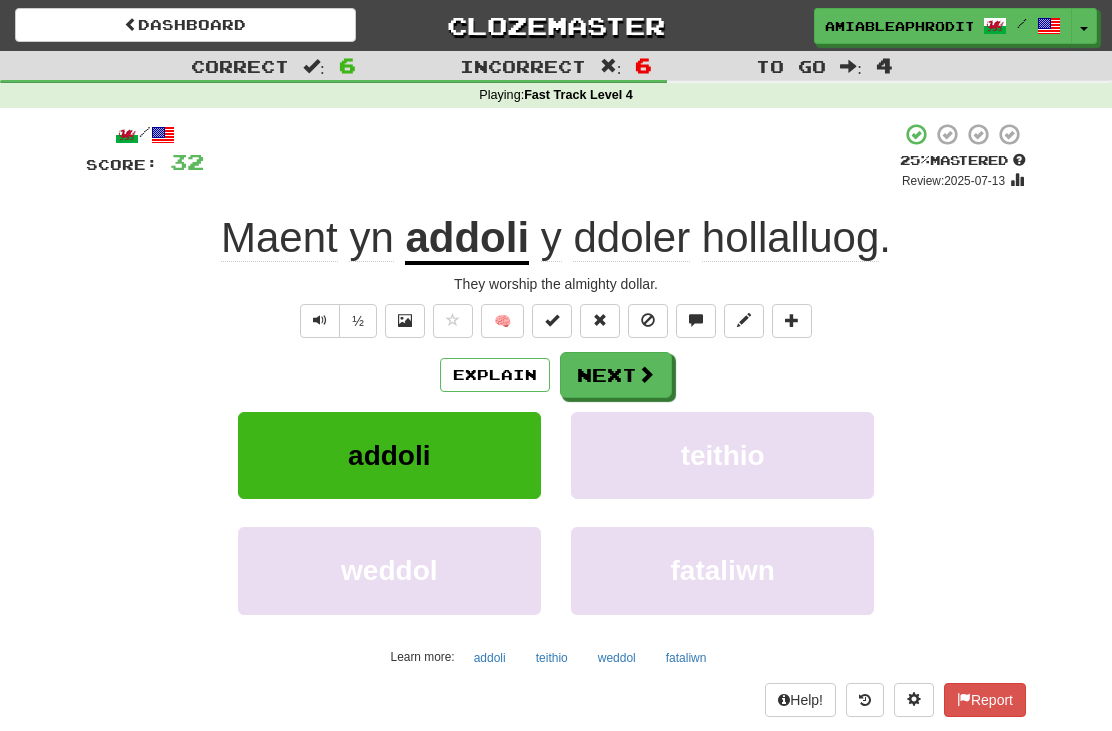 click at bounding box center (646, 374) 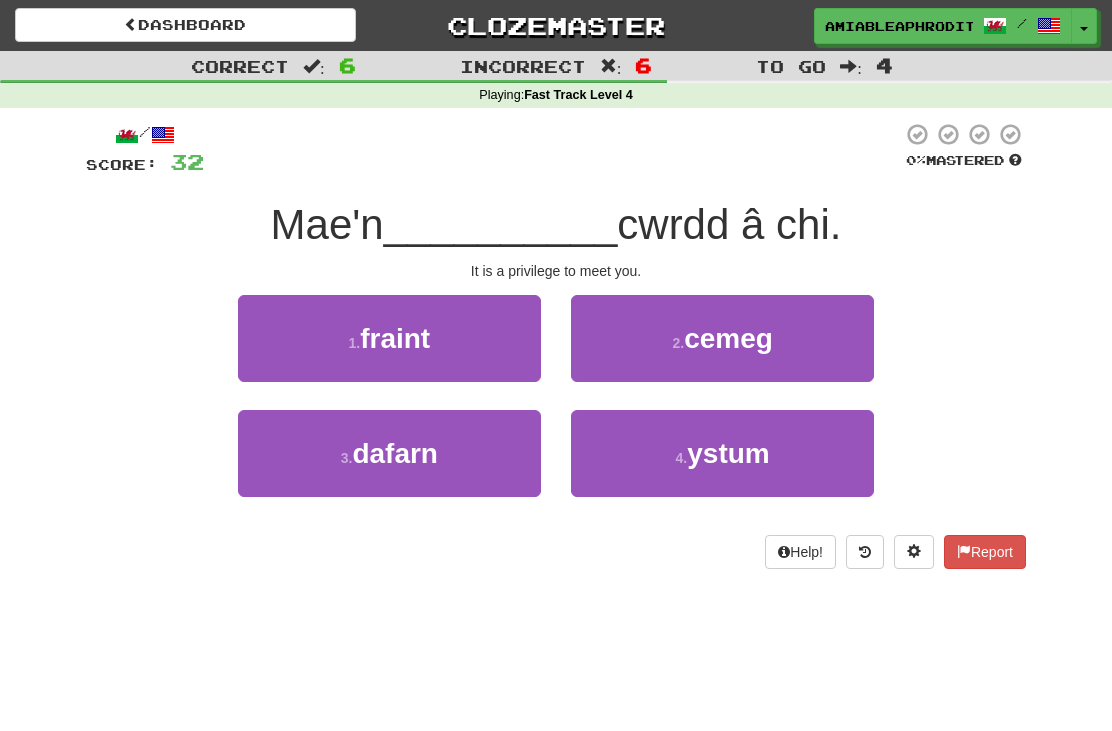 click on "[NUMBER] .  fraint" at bounding box center (389, 338) 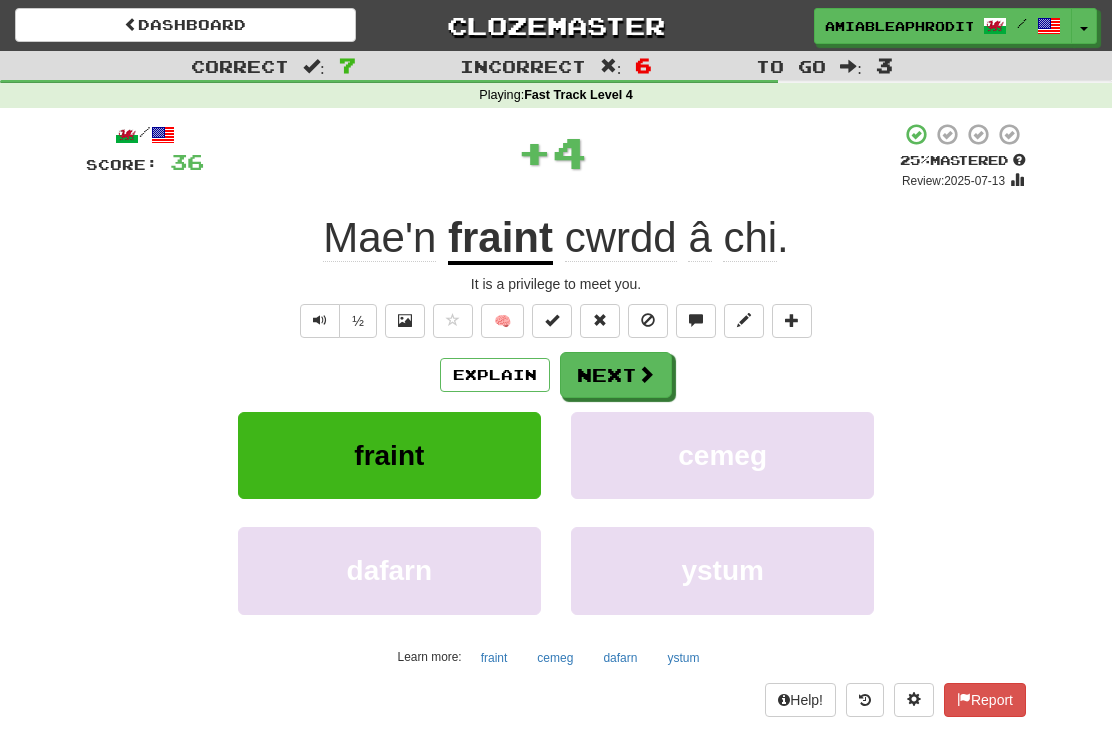 click on "Next" at bounding box center (616, 375) 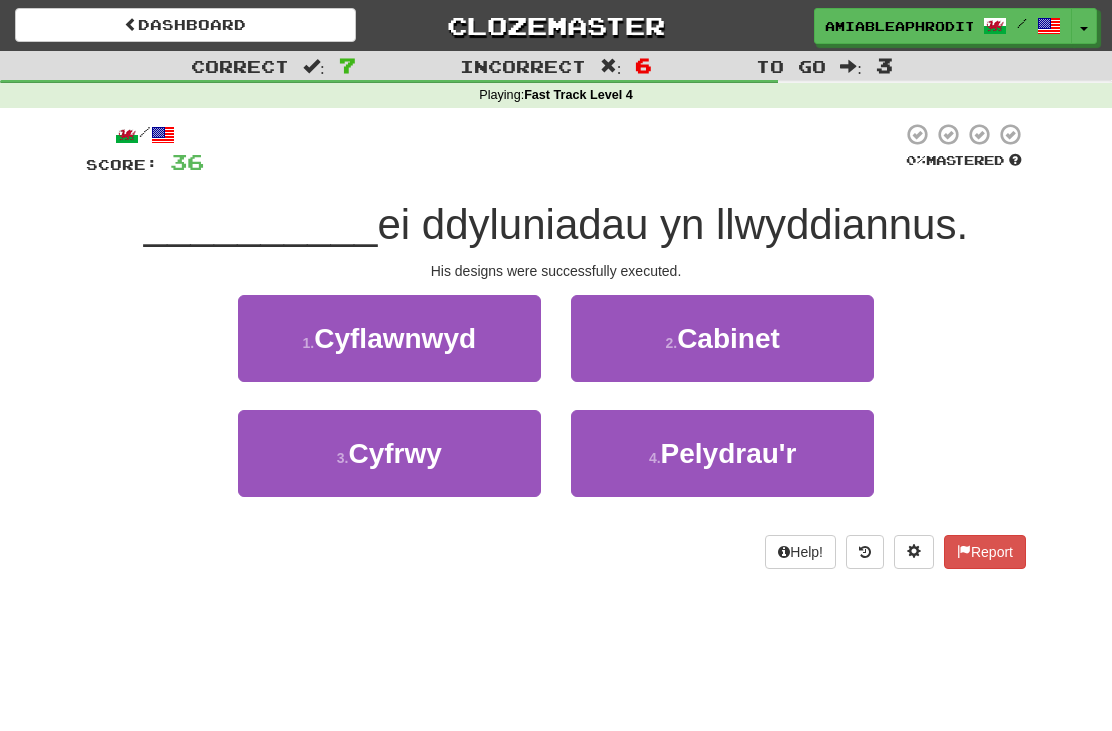 click on "[NUMBER] .  Pelydrau'r" at bounding box center (722, 453) 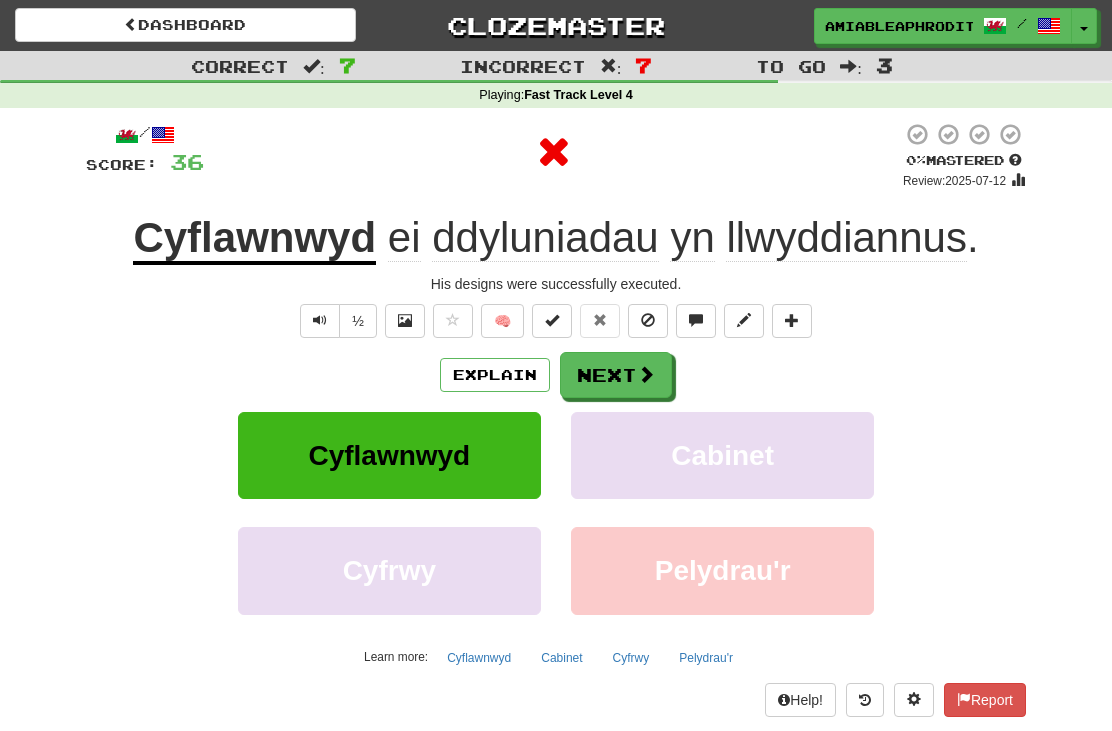 click at bounding box center [646, 374] 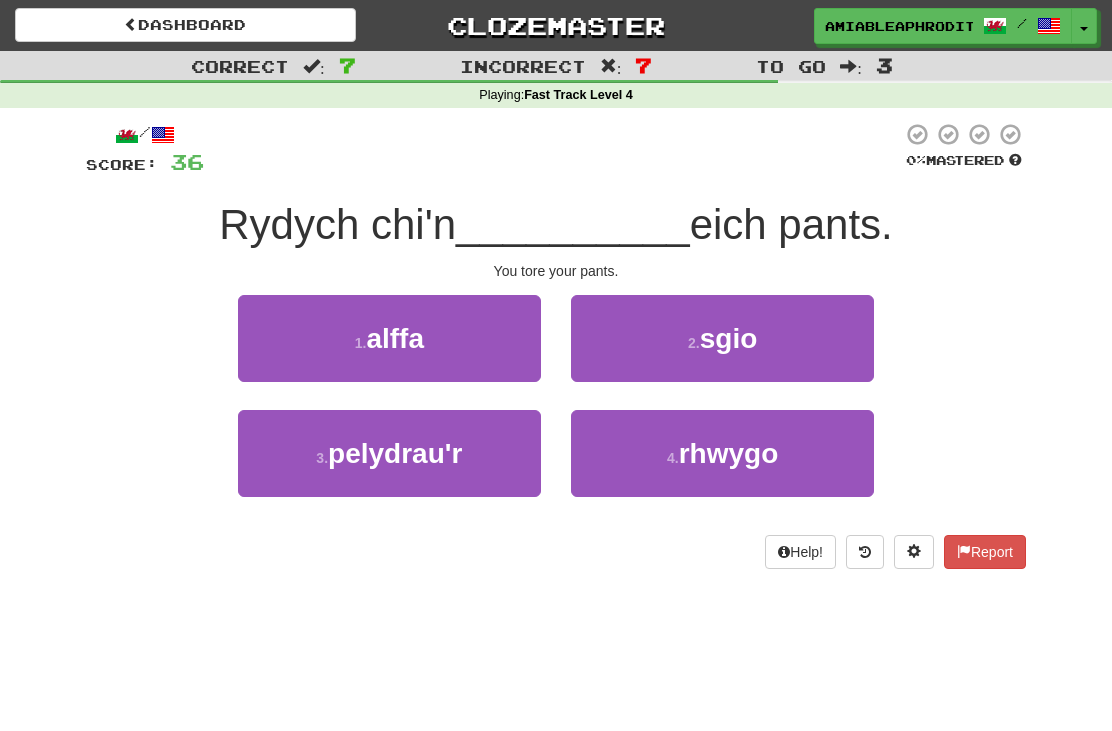 click on "[NUMBER] .  alffa" at bounding box center (389, 338) 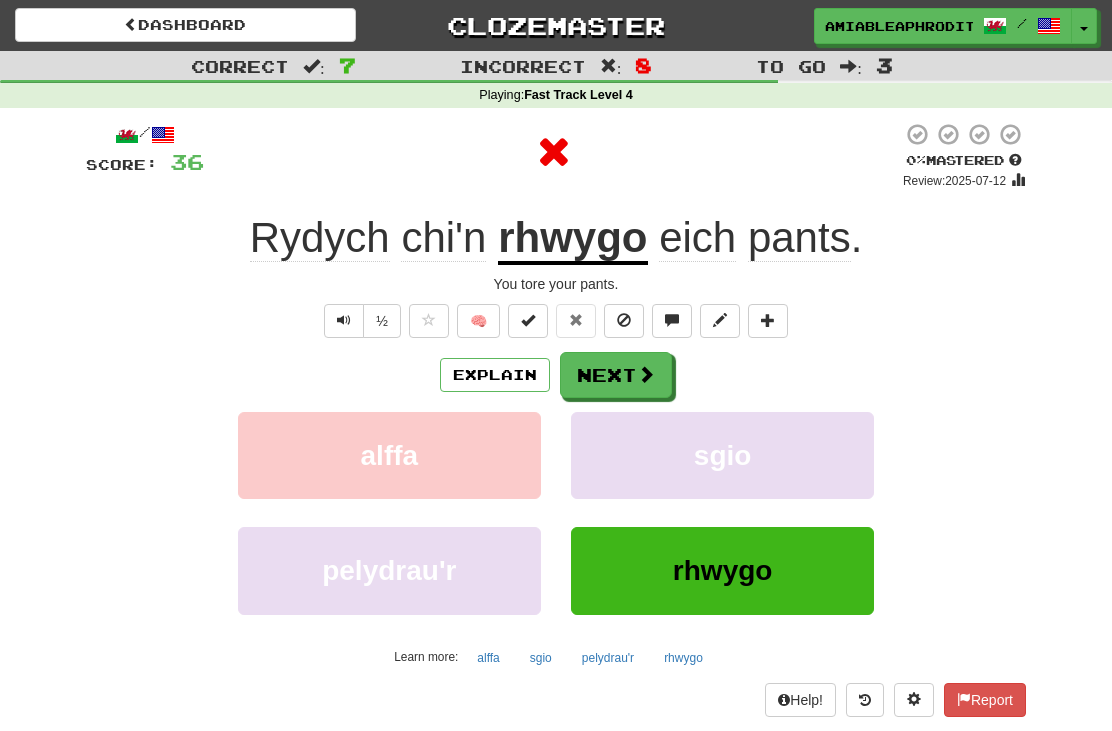 click on "Next" at bounding box center (616, 375) 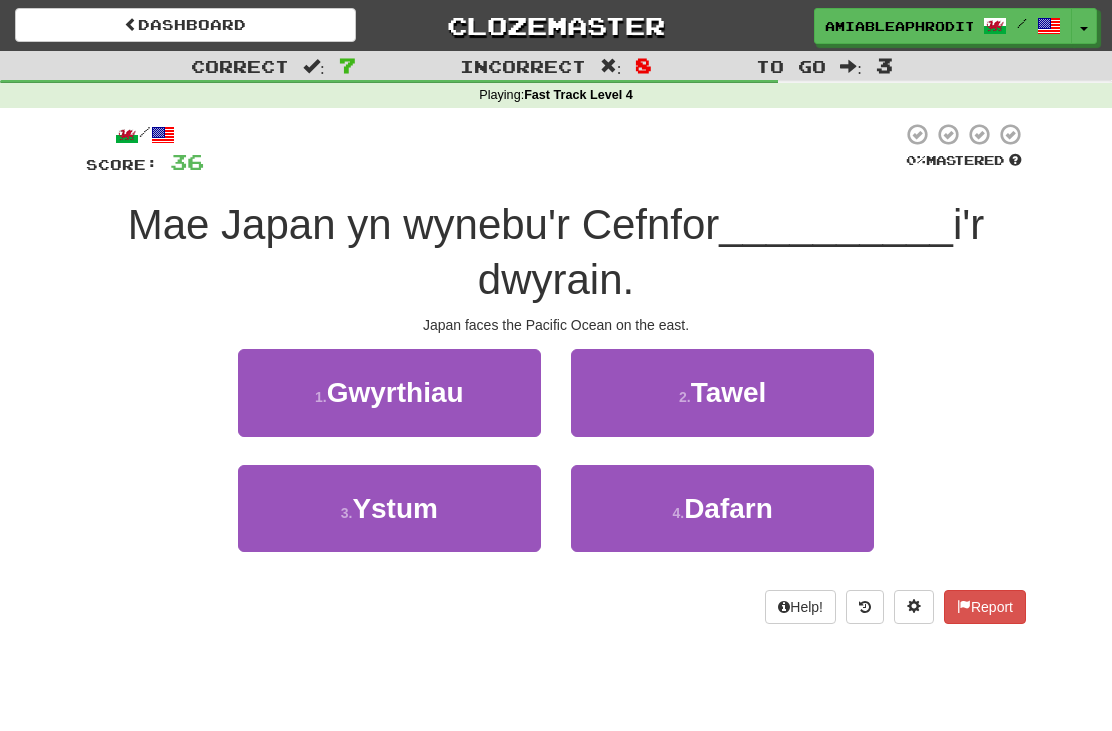 click on "[NUMBER] .  Dafarn" at bounding box center (722, 508) 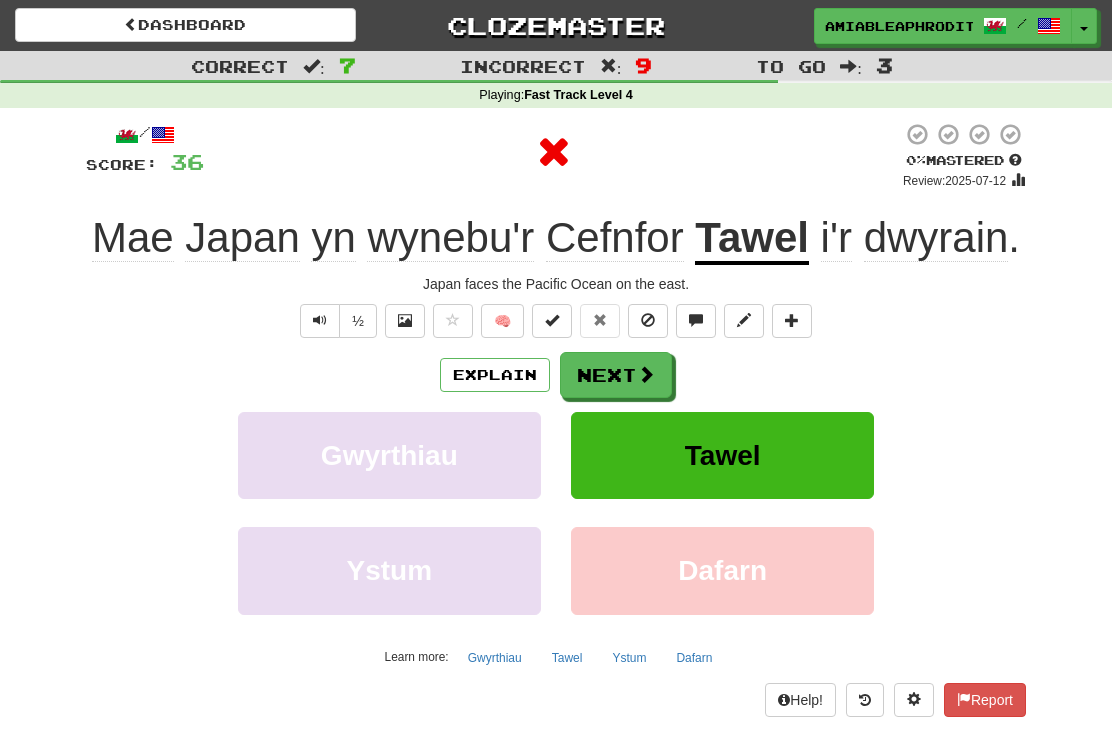 click at bounding box center (646, 374) 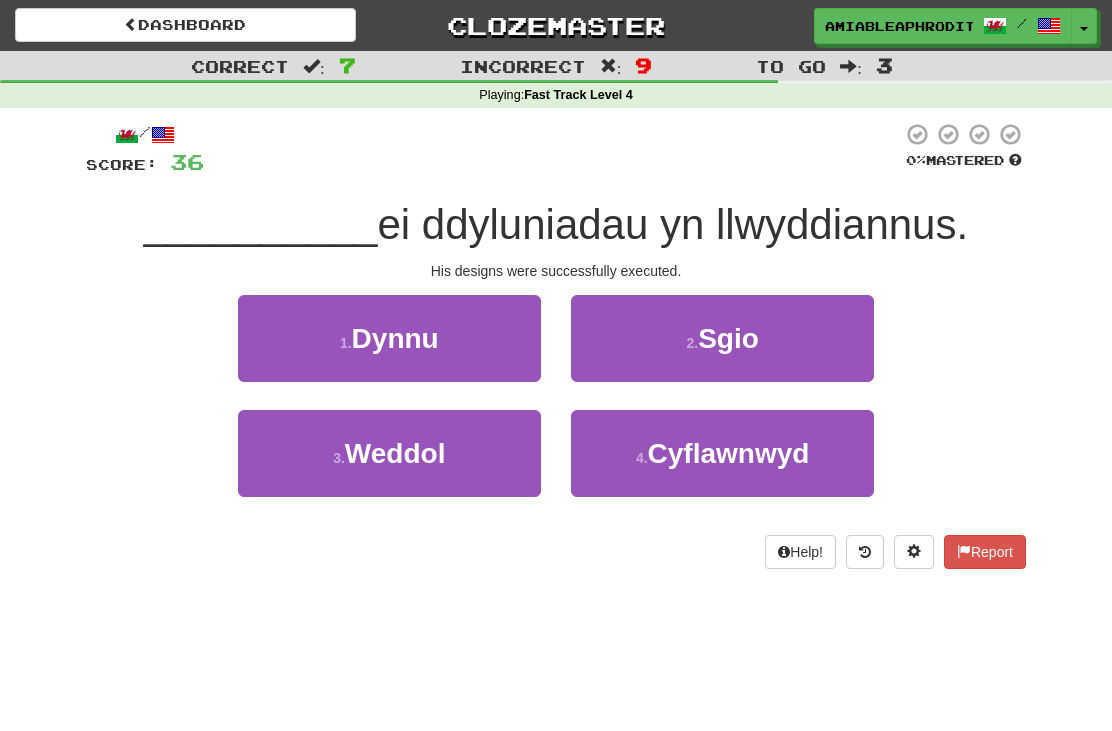 click on "[NUMBER] .  Dynnu" at bounding box center (389, 338) 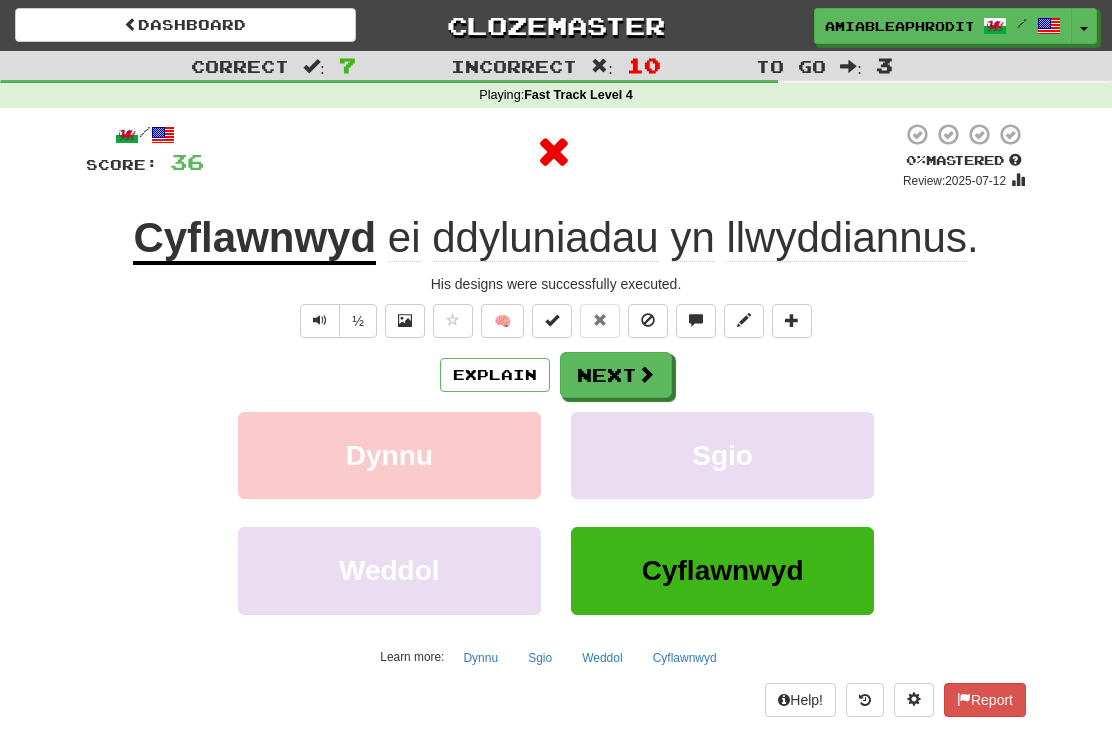 click at bounding box center (646, 374) 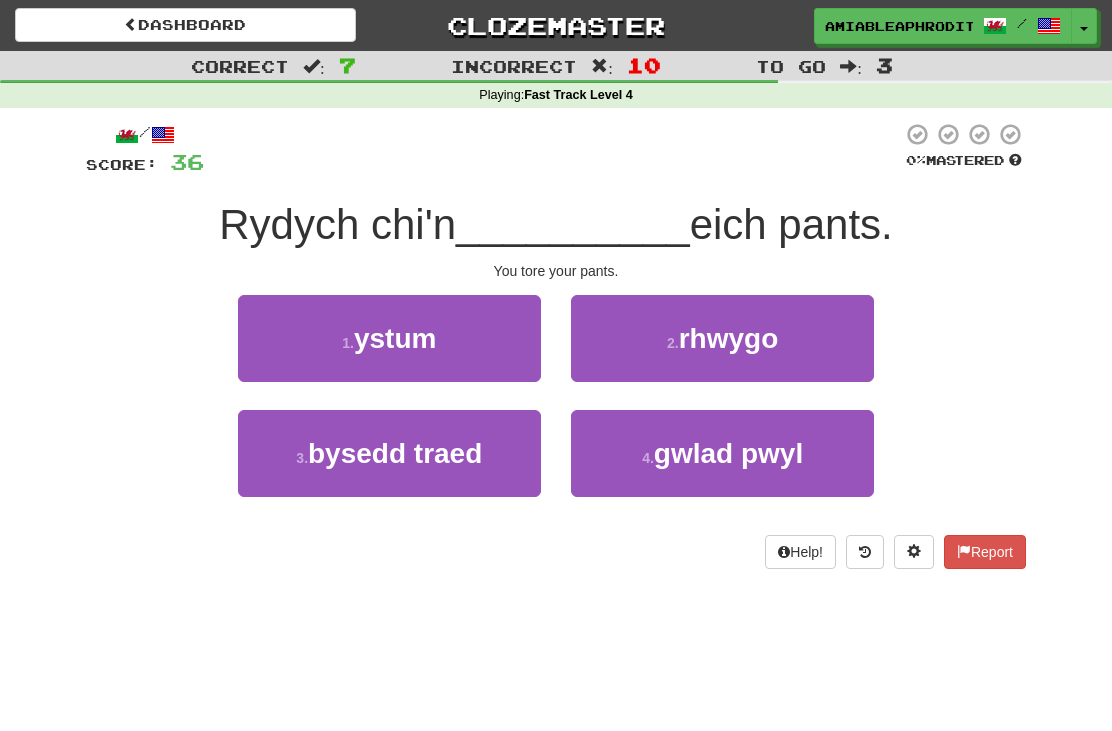 click on "2 ." at bounding box center [673, 343] 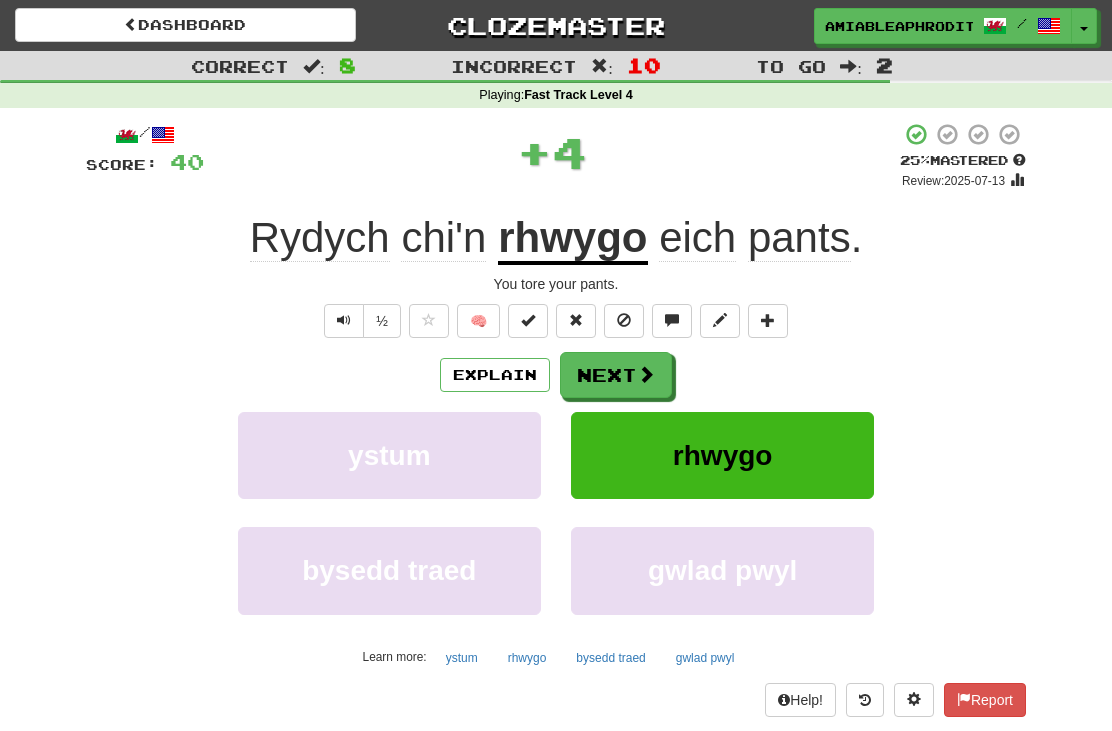 click on "Next" at bounding box center [616, 375] 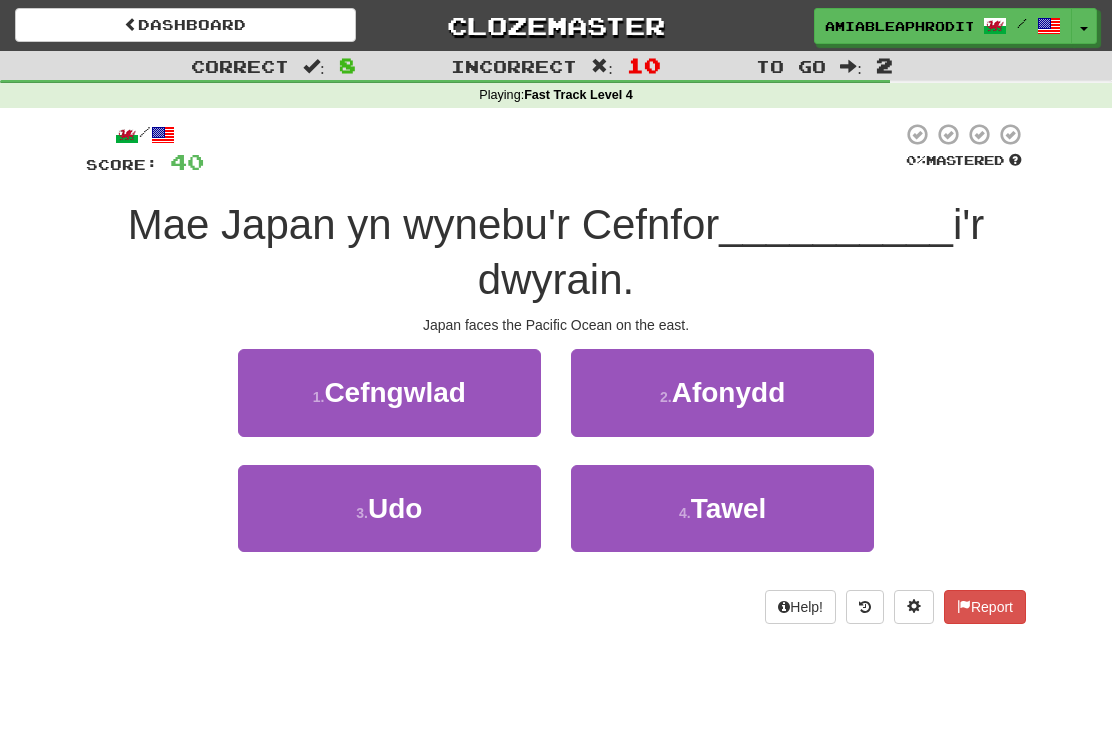click on "[NUMBER] .  Tawel" at bounding box center (722, 508) 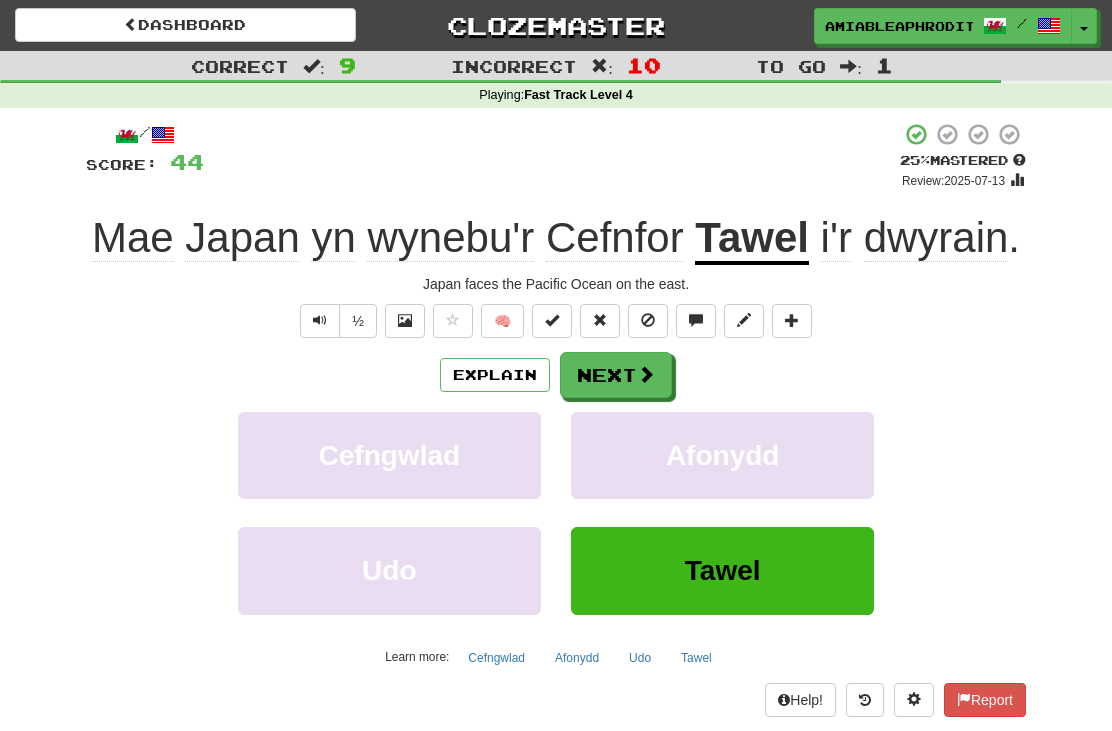 click at bounding box center (646, 374) 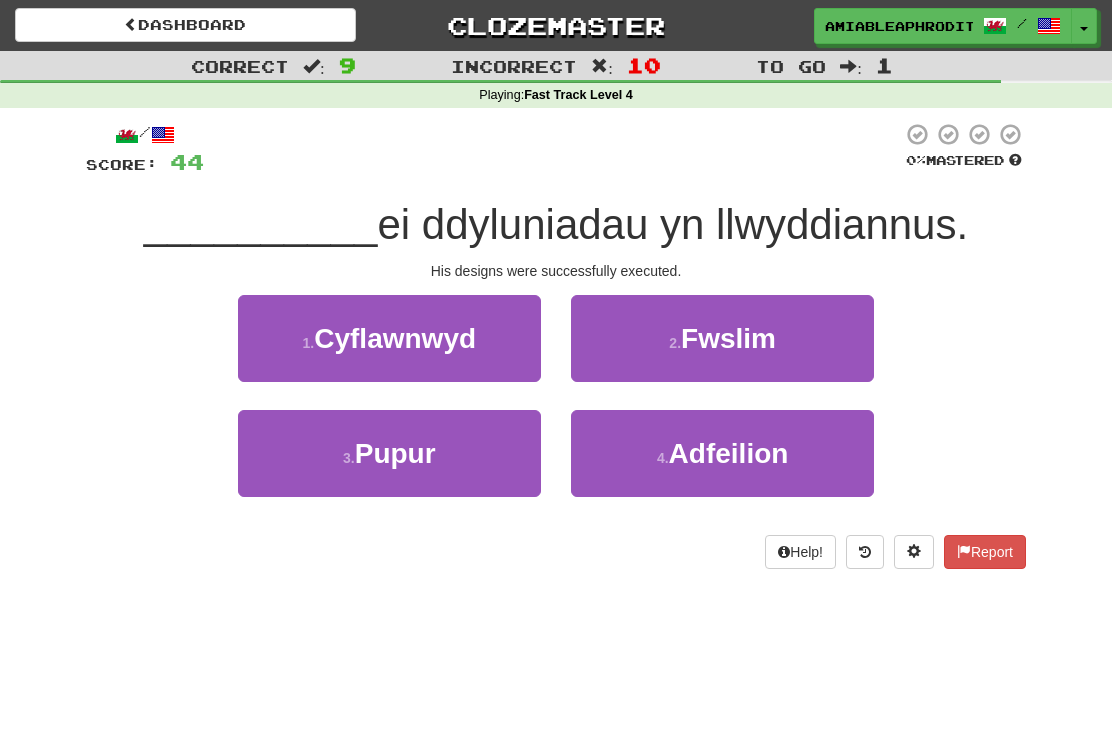 click on "[NUMBER] .  Cyflawnwyd" at bounding box center (389, 338) 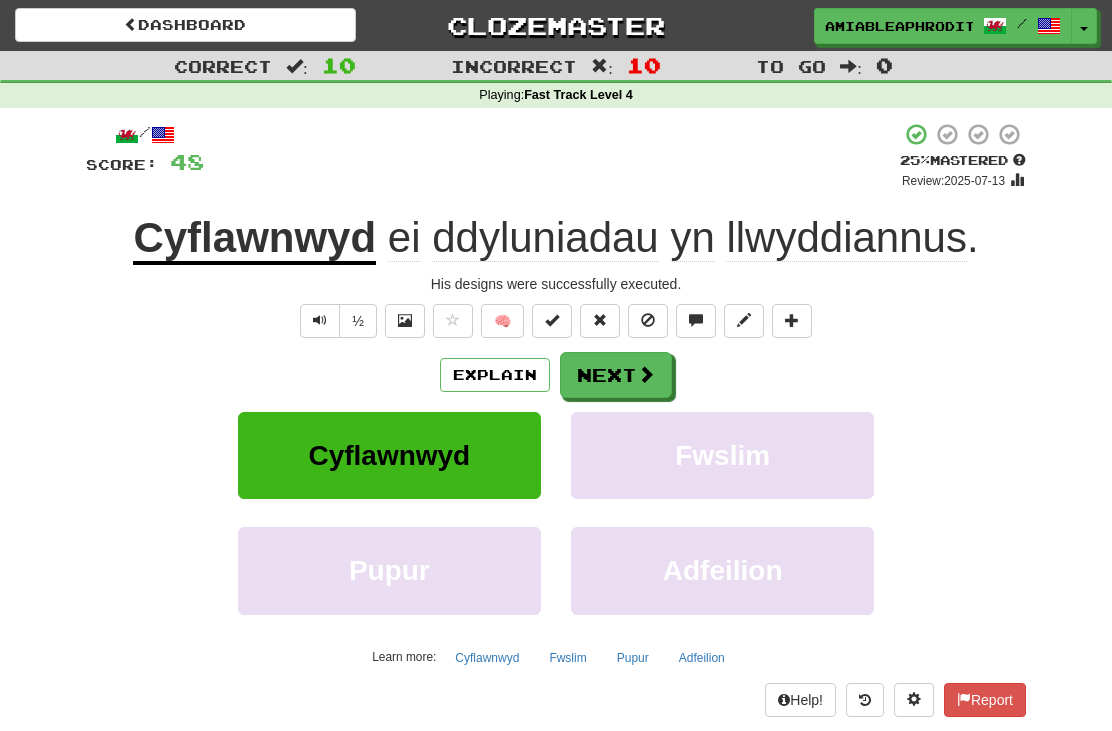 click on "Next" at bounding box center [616, 375] 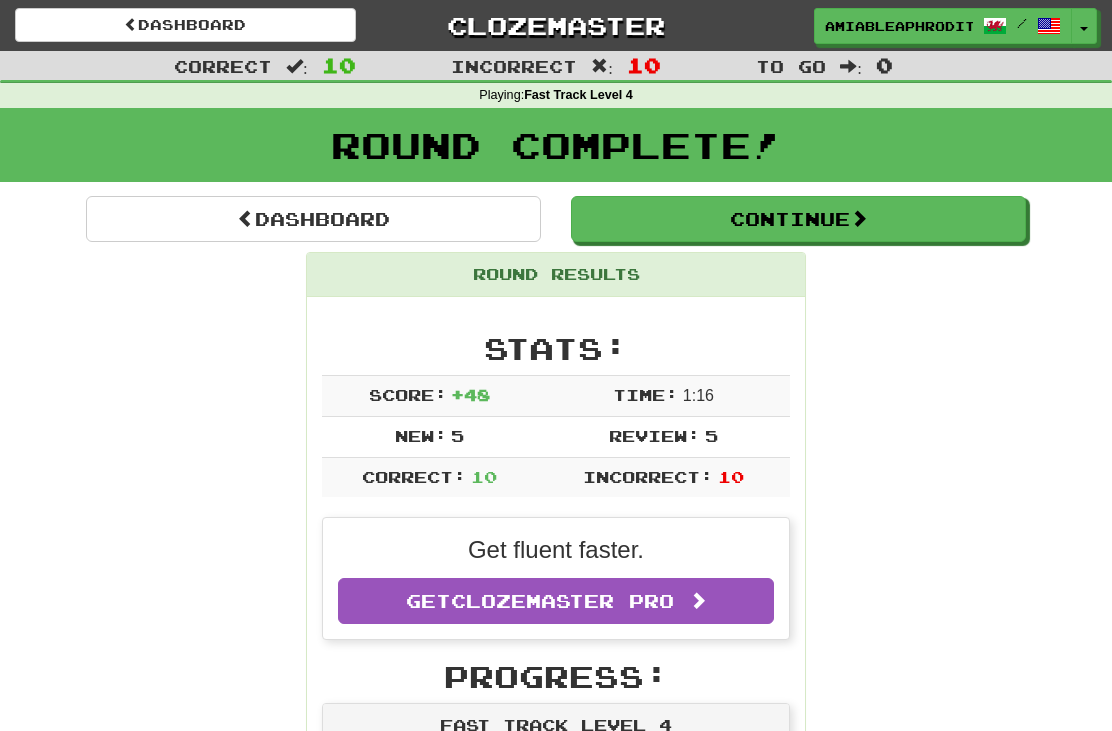 click on "Dashboard" at bounding box center (313, 219) 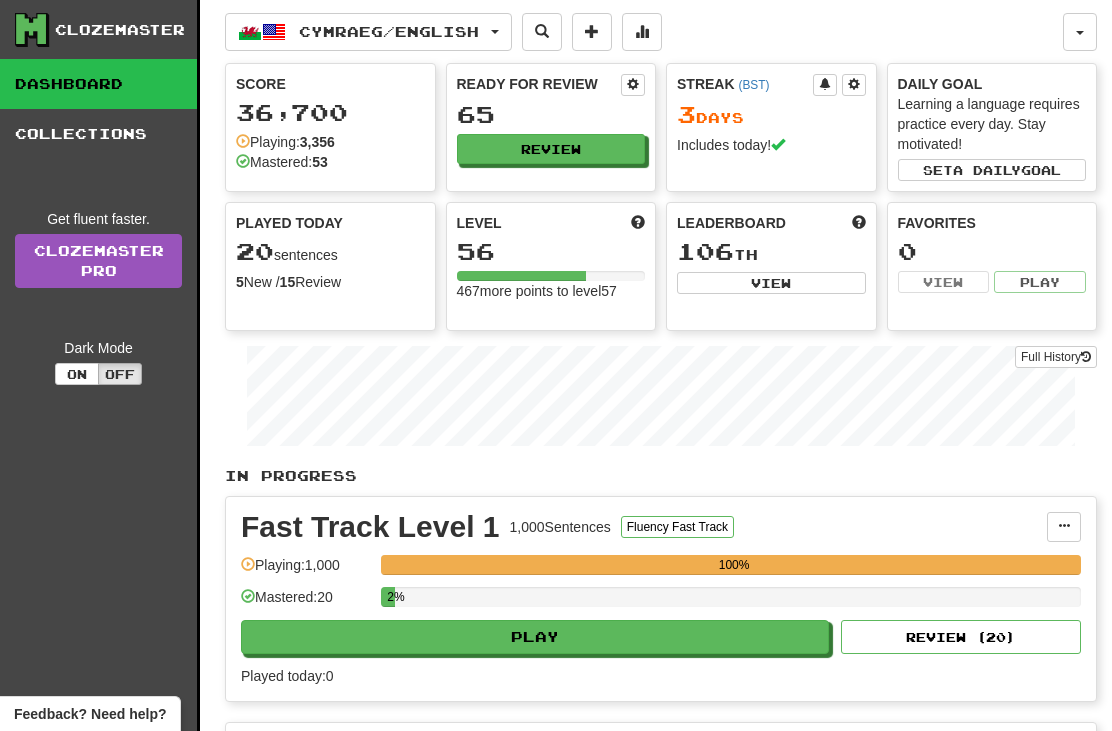 scroll, scrollTop: 0, scrollLeft: 0, axis: both 